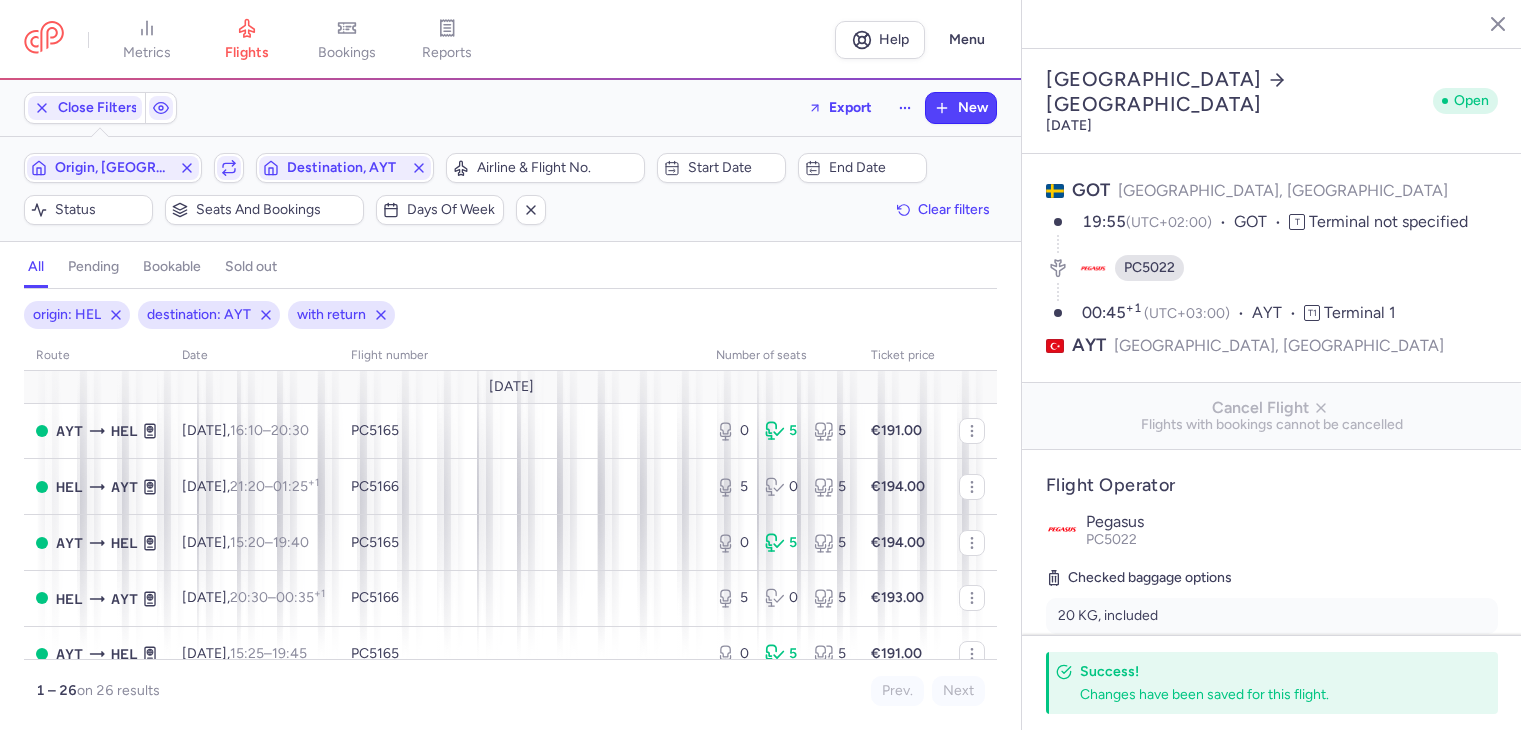 select on "hours" 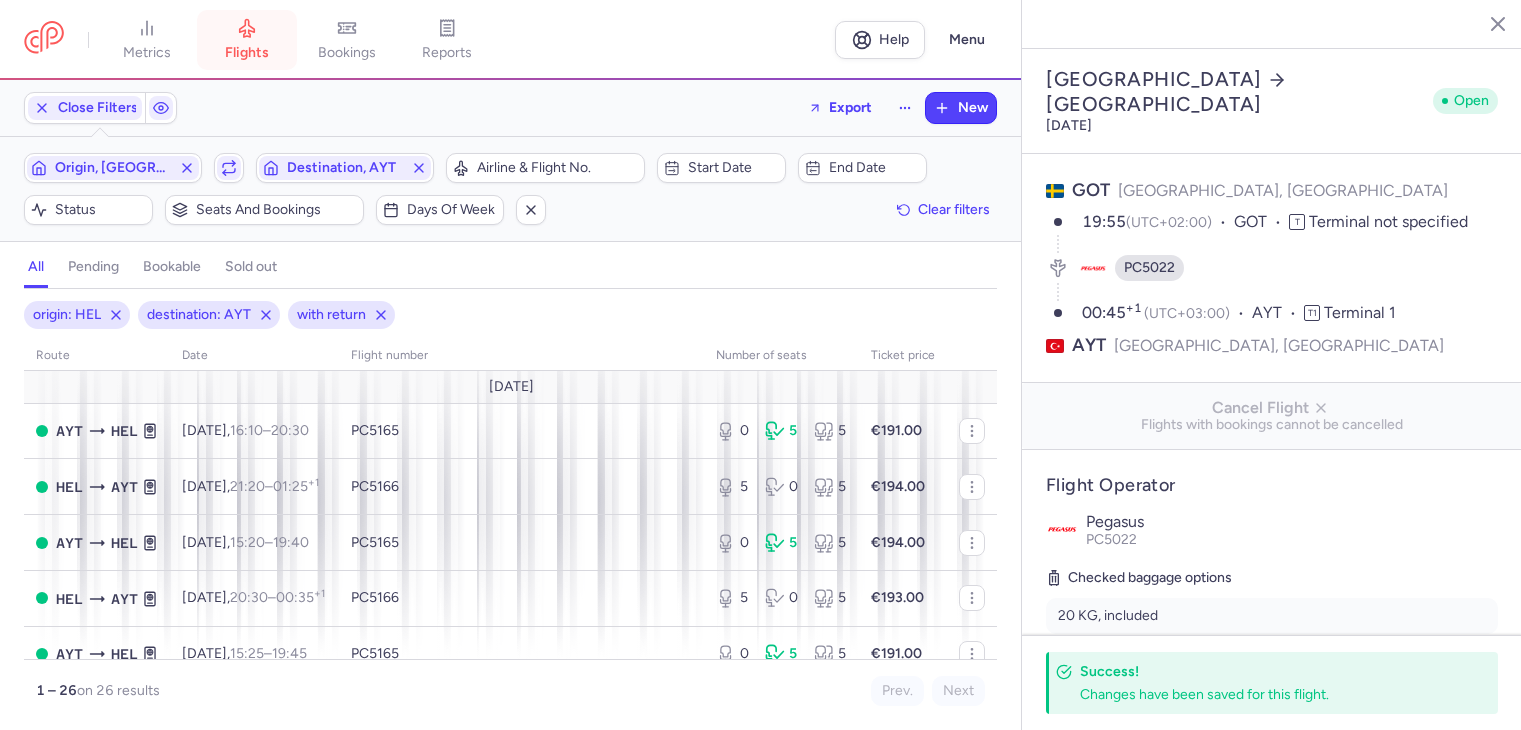 scroll, scrollTop: 0, scrollLeft: 0, axis: both 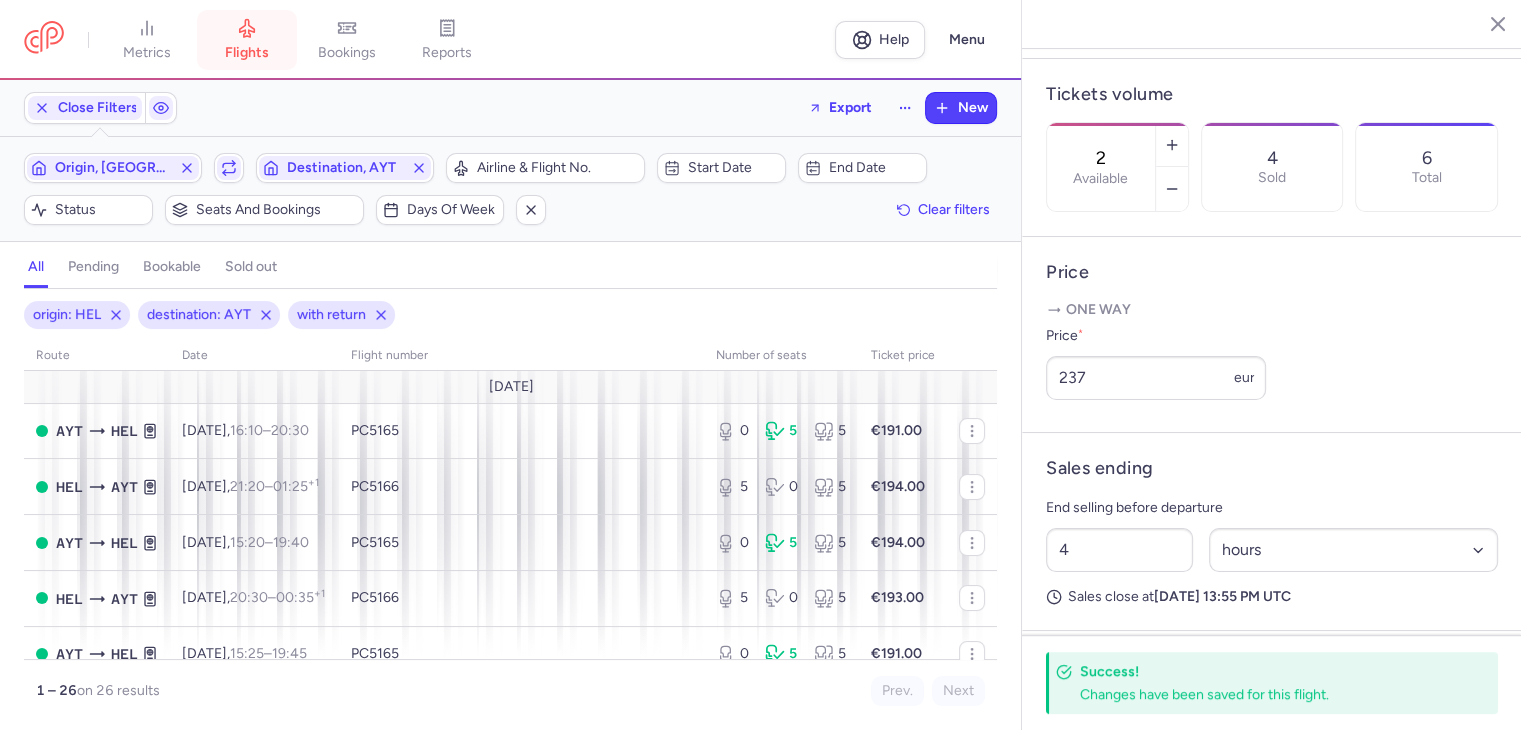 click on "flights" at bounding box center [247, 40] 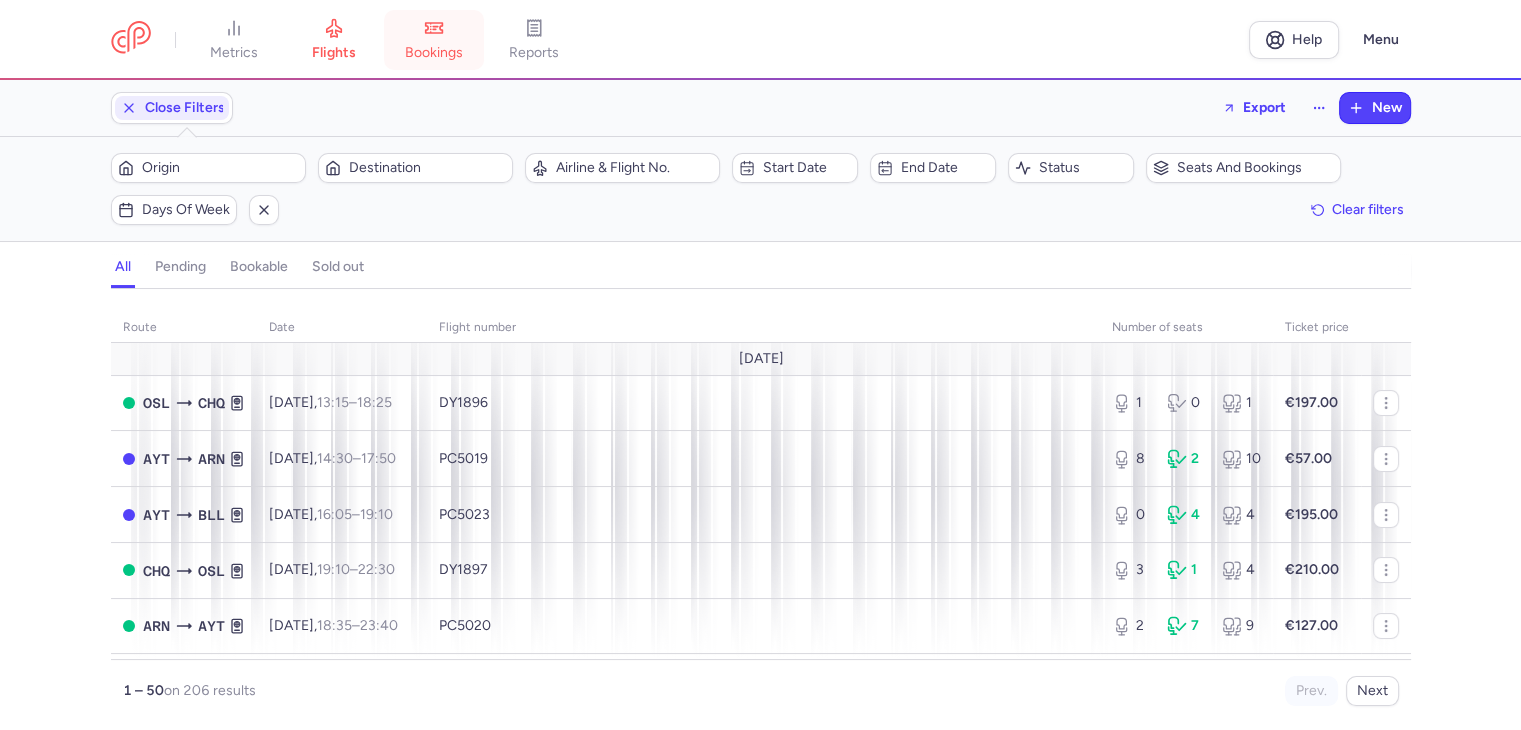 click on "bookings" at bounding box center (434, 40) 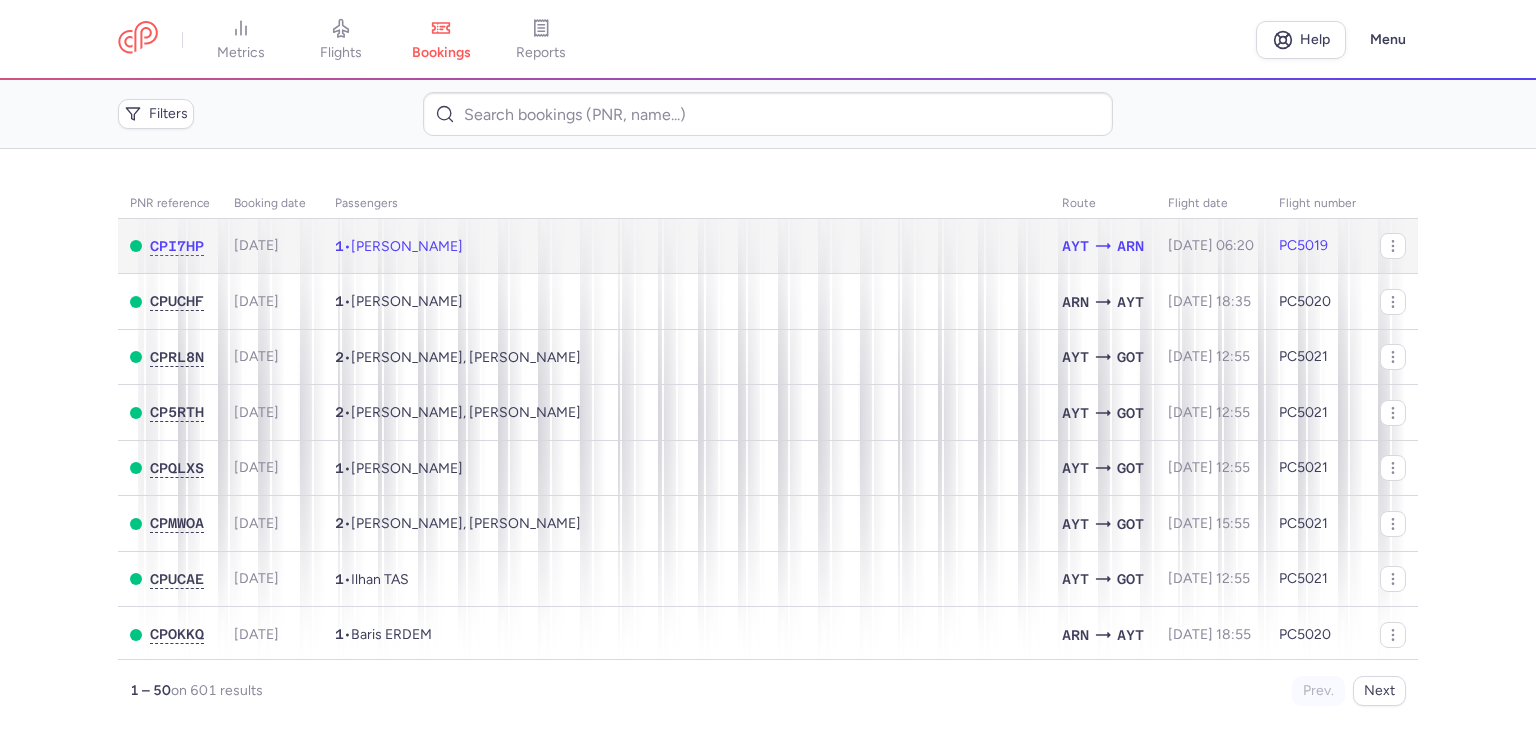 click on "1  •  [PERSON_NAME]" 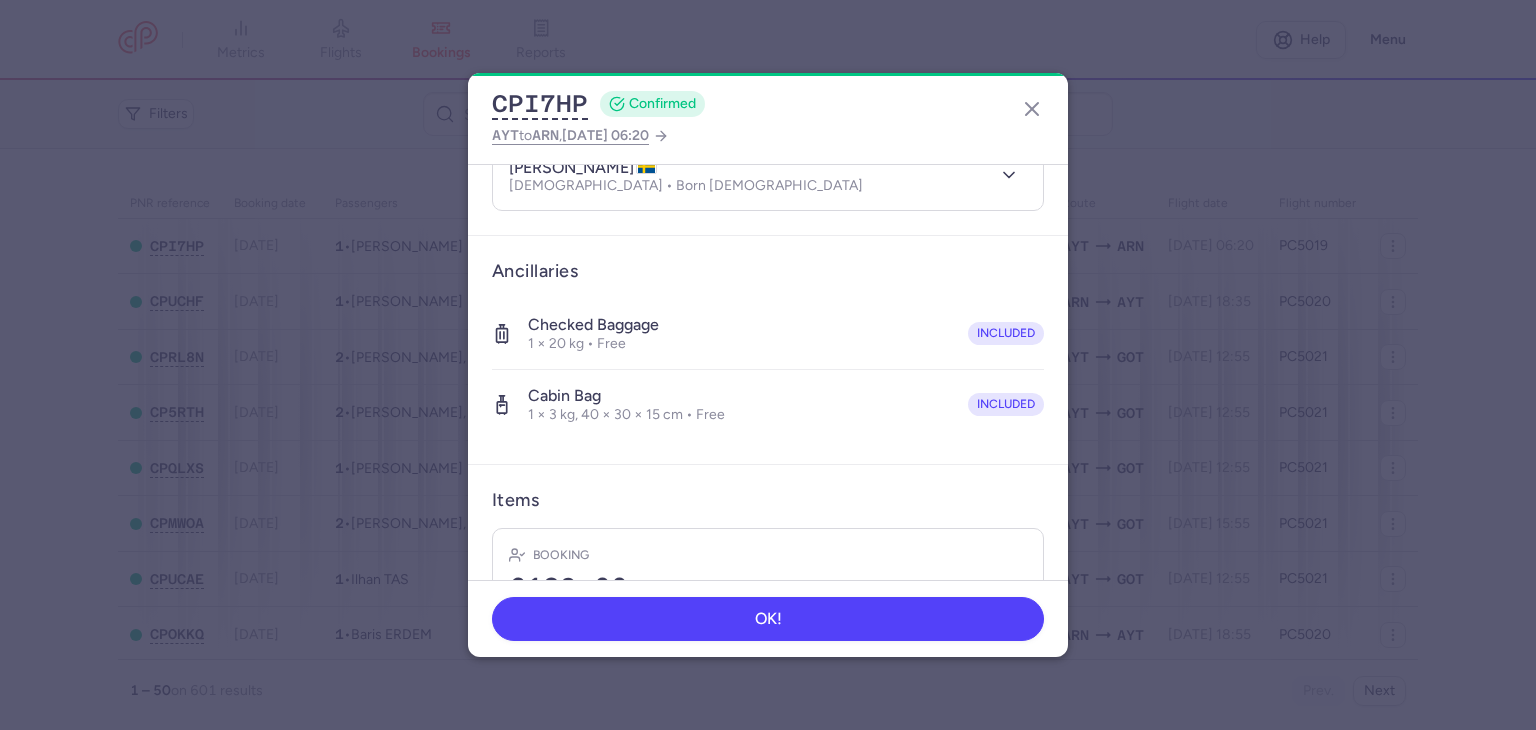 scroll, scrollTop: 396, scrollLeft: 0, axis: vertical 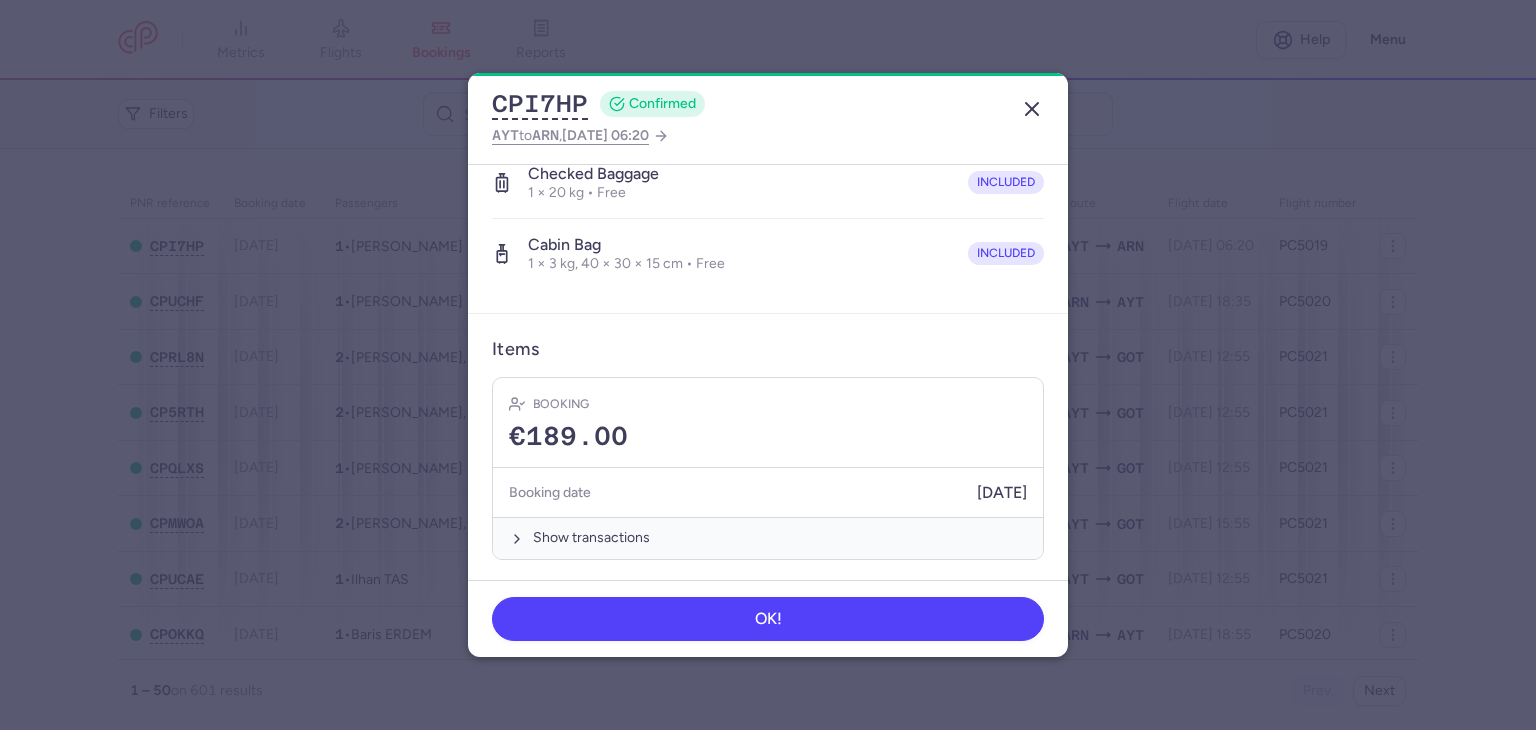 click 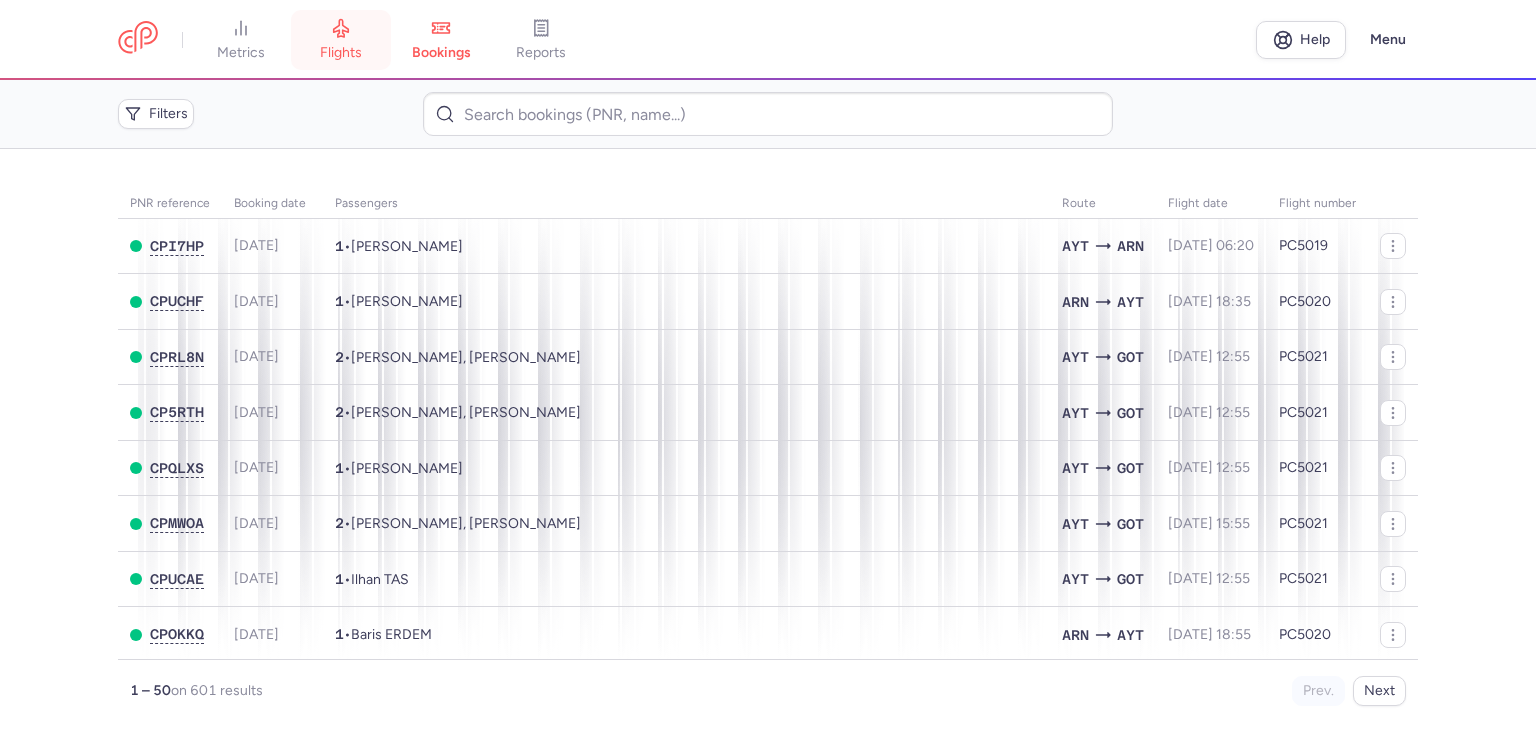 click on "flights" at bounding box center [341, 53] 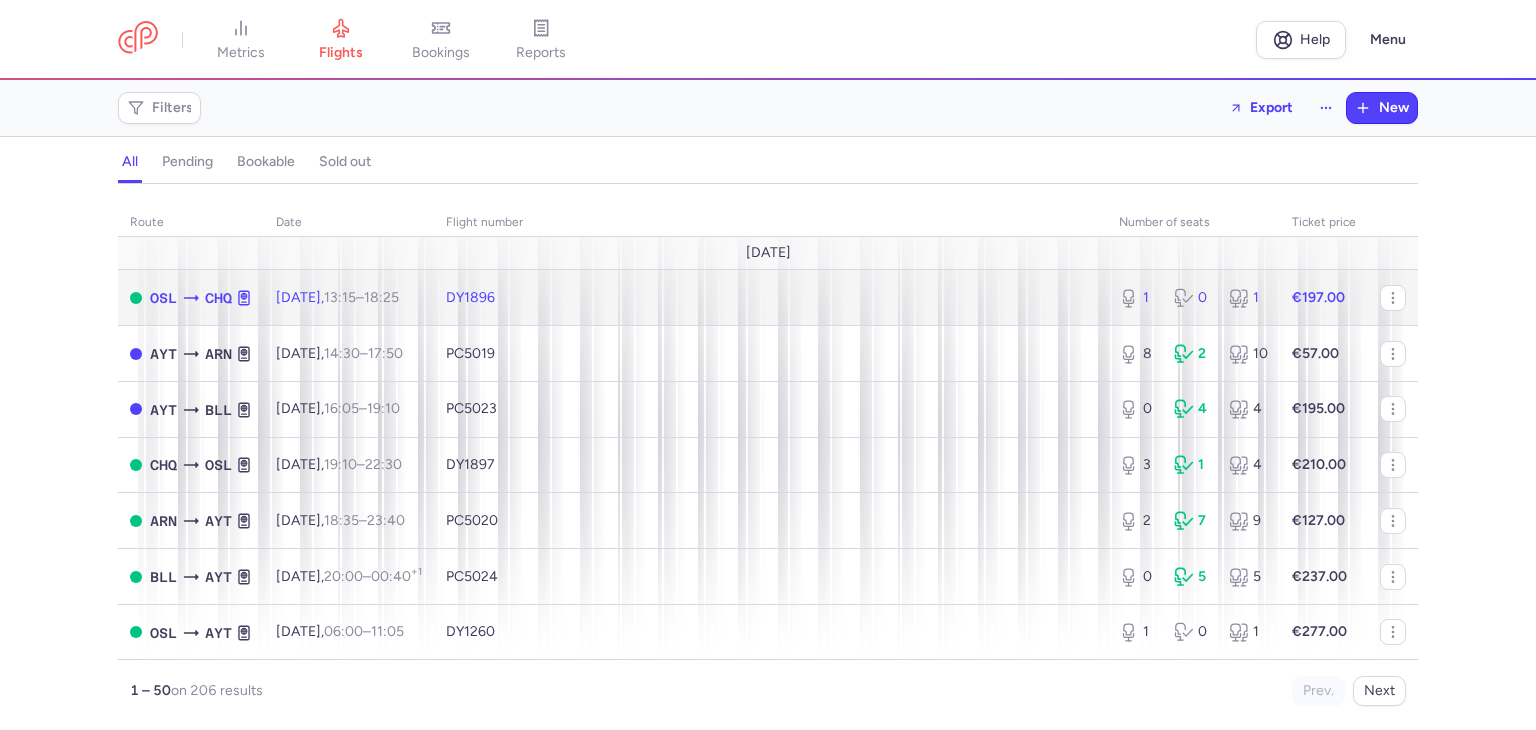 click on "DY1896" 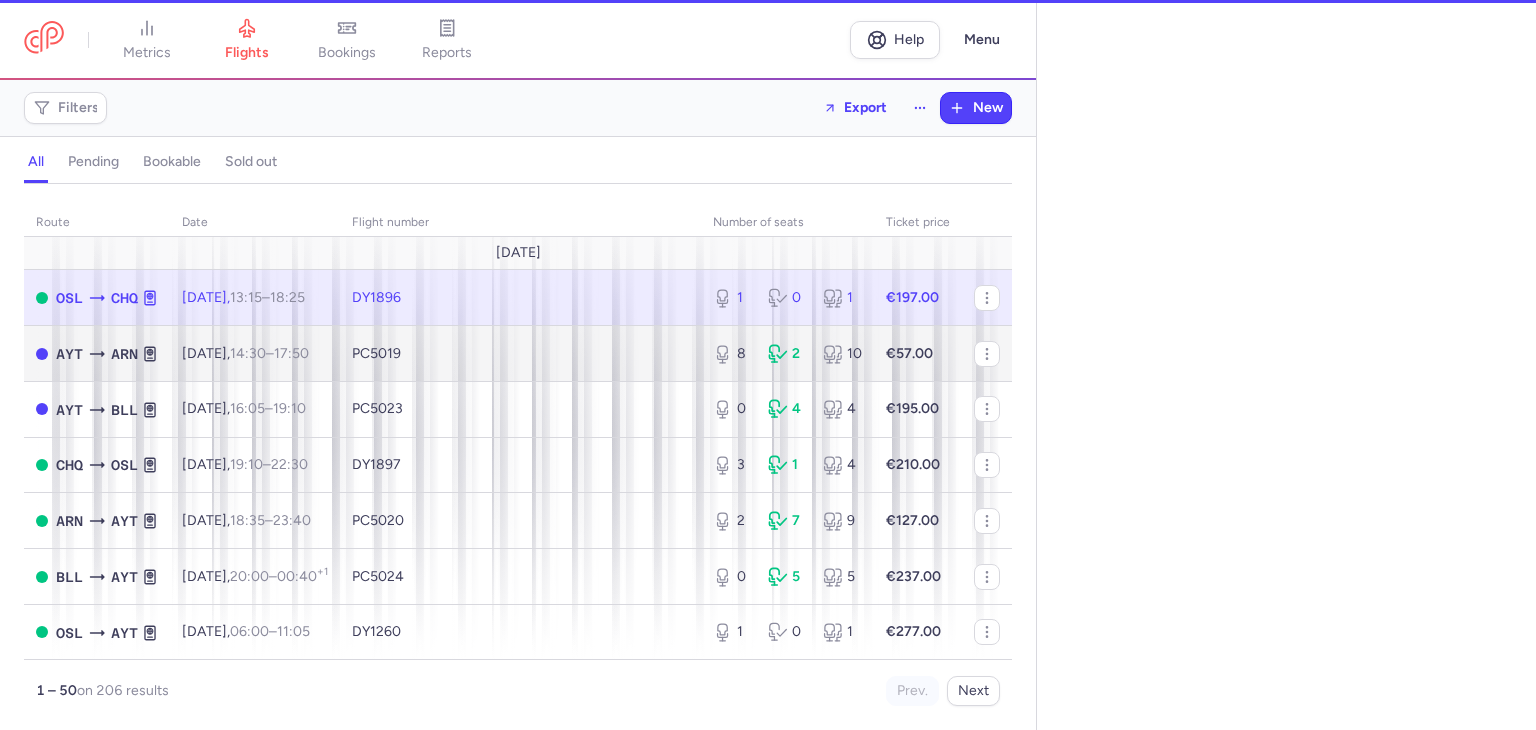 select on "hours" 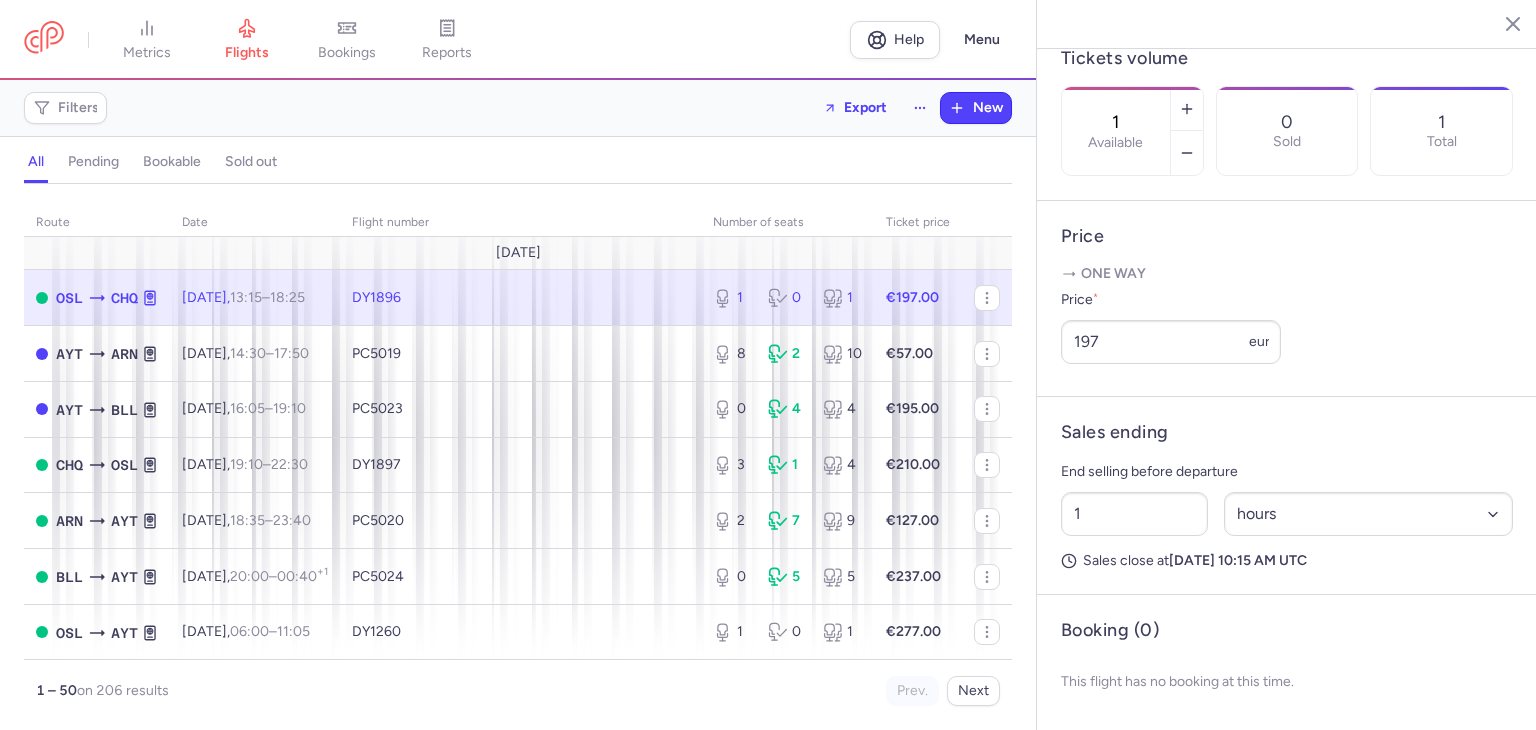 scroll, scrollTop: 648, scrollLeft: 0, axis: vertical 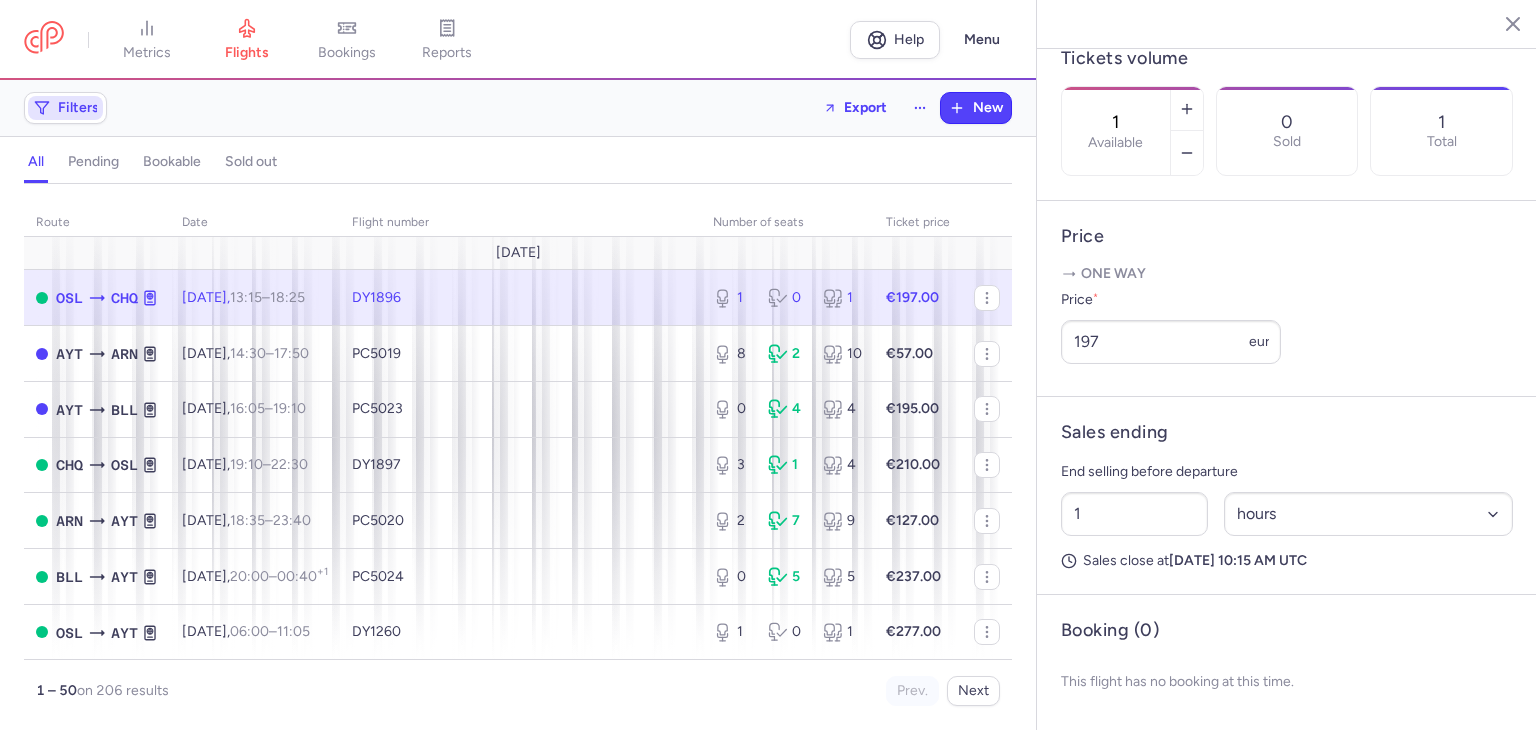 click on "Filters" 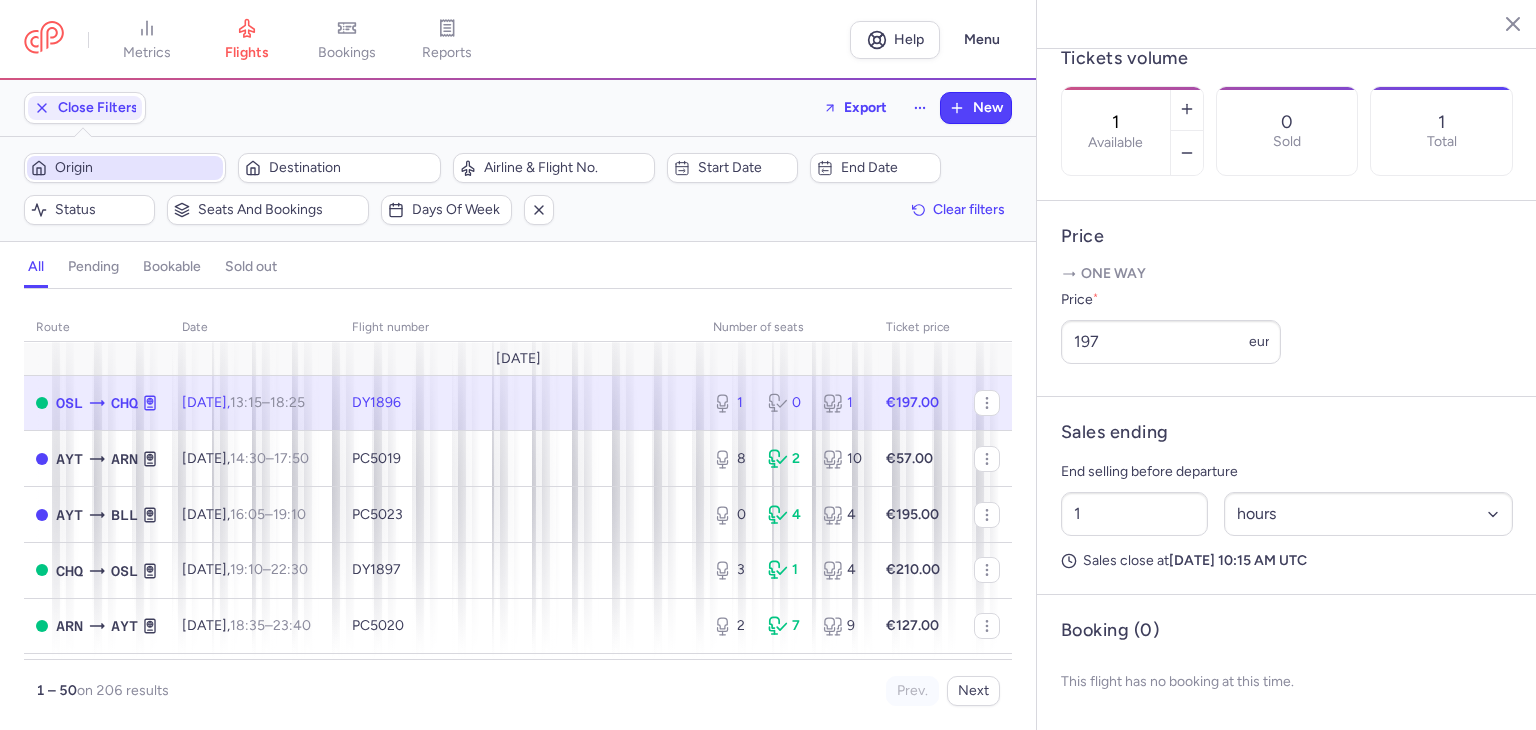 click on "Origin" 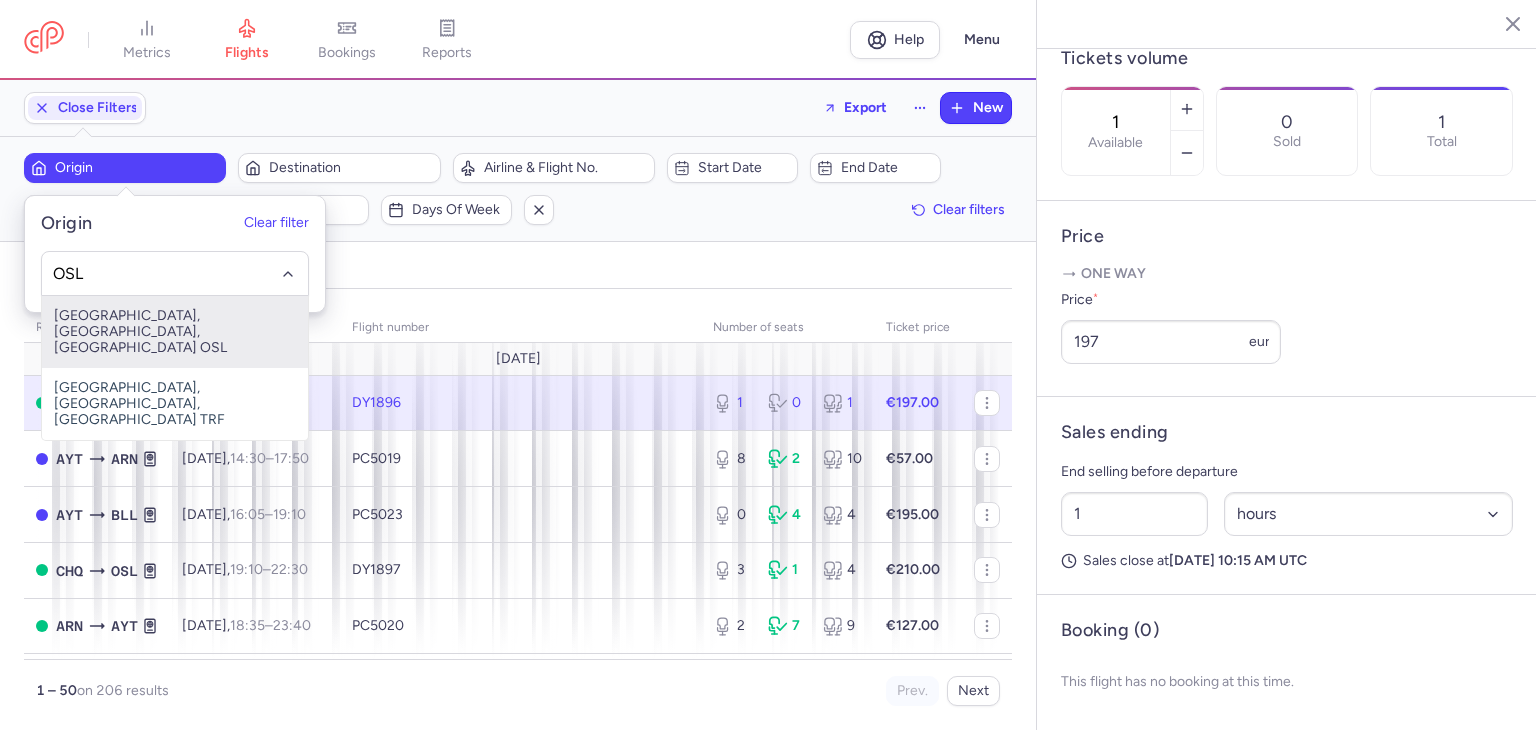 type on "OSL" 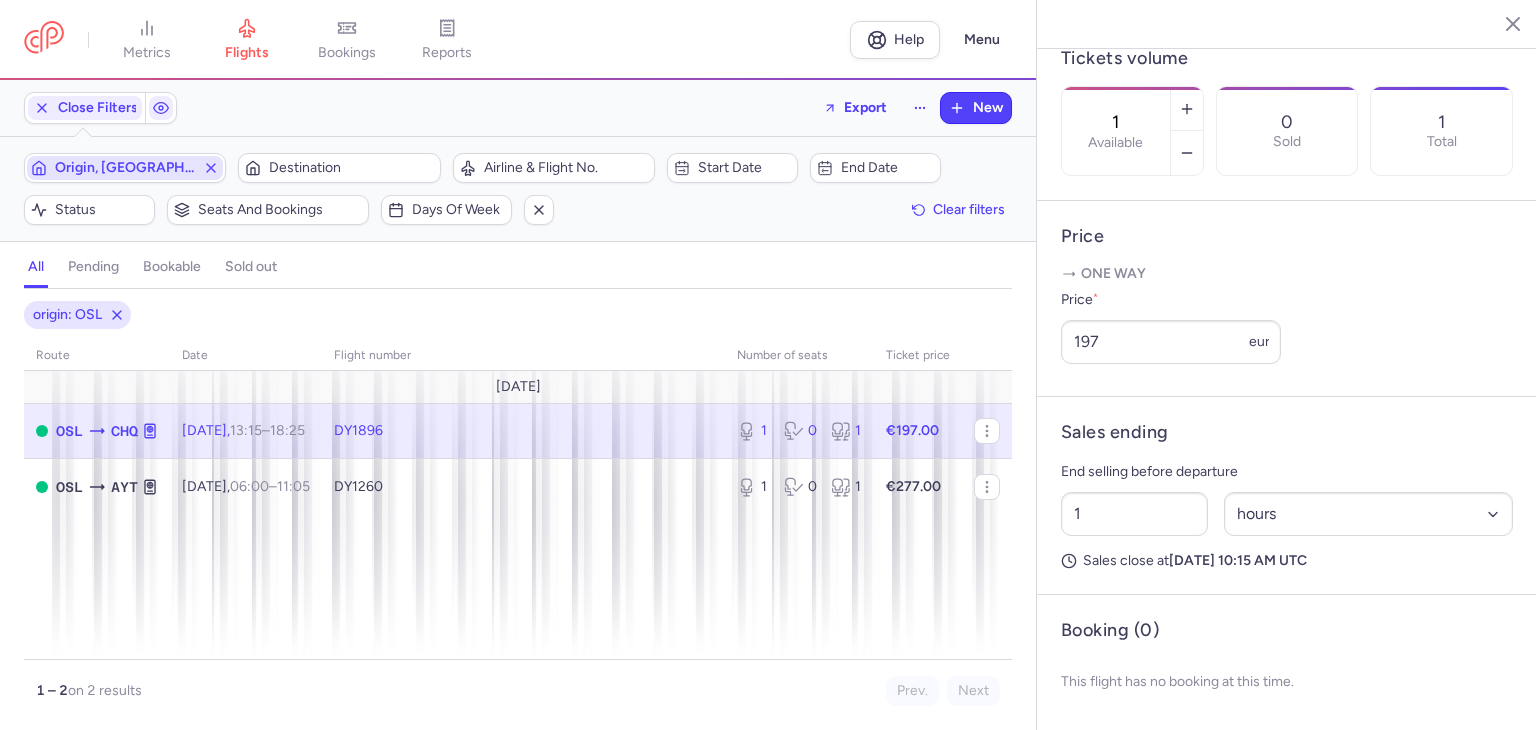 type 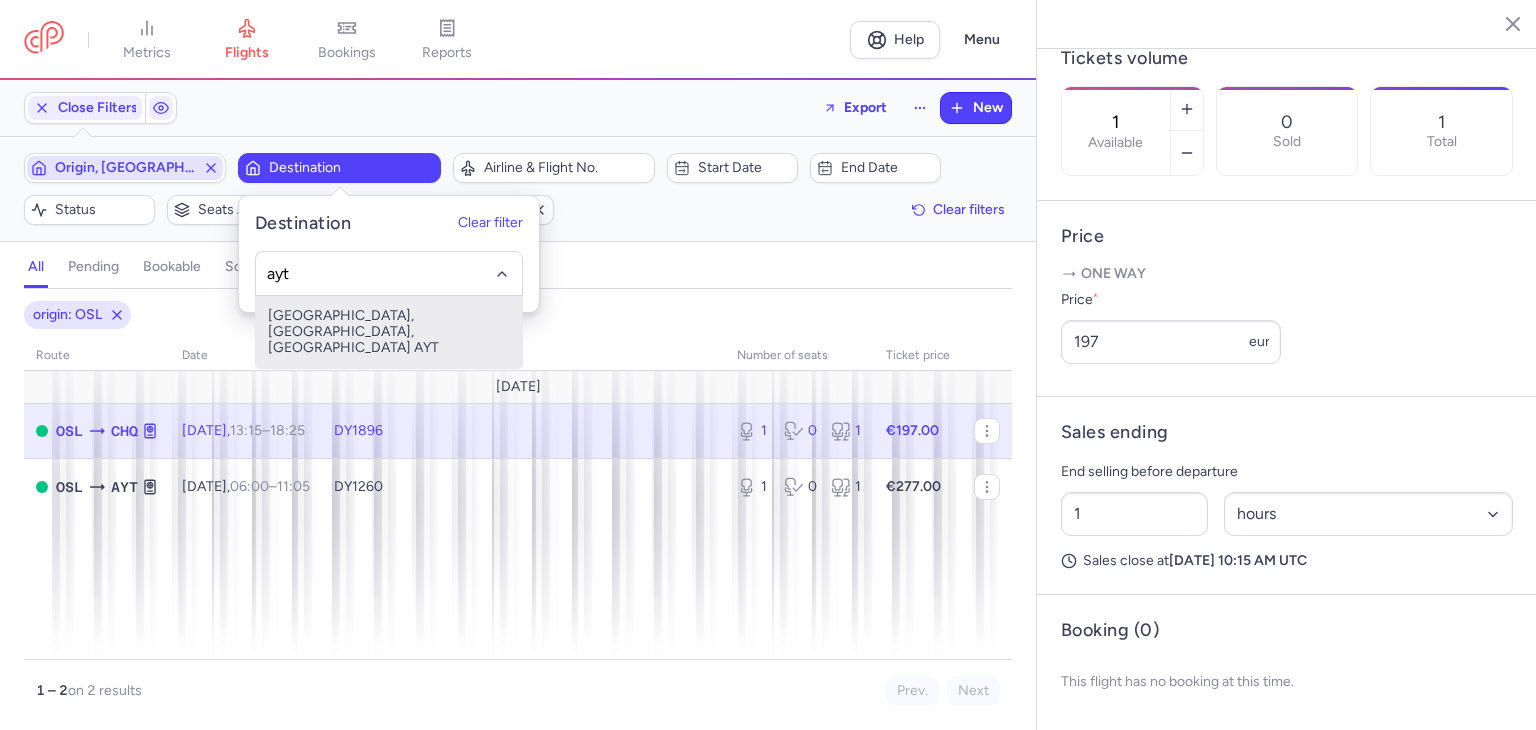 type on "ayt" 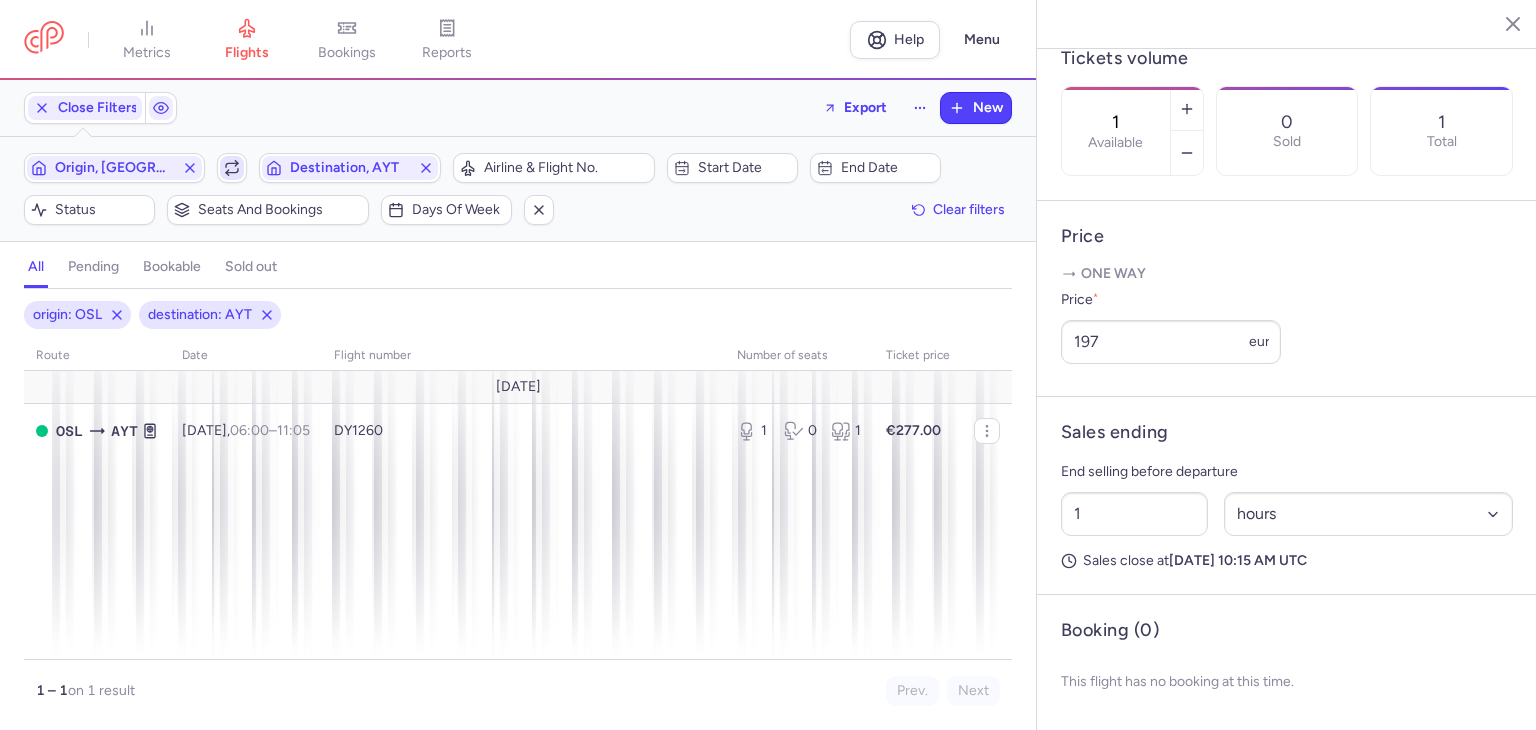 click 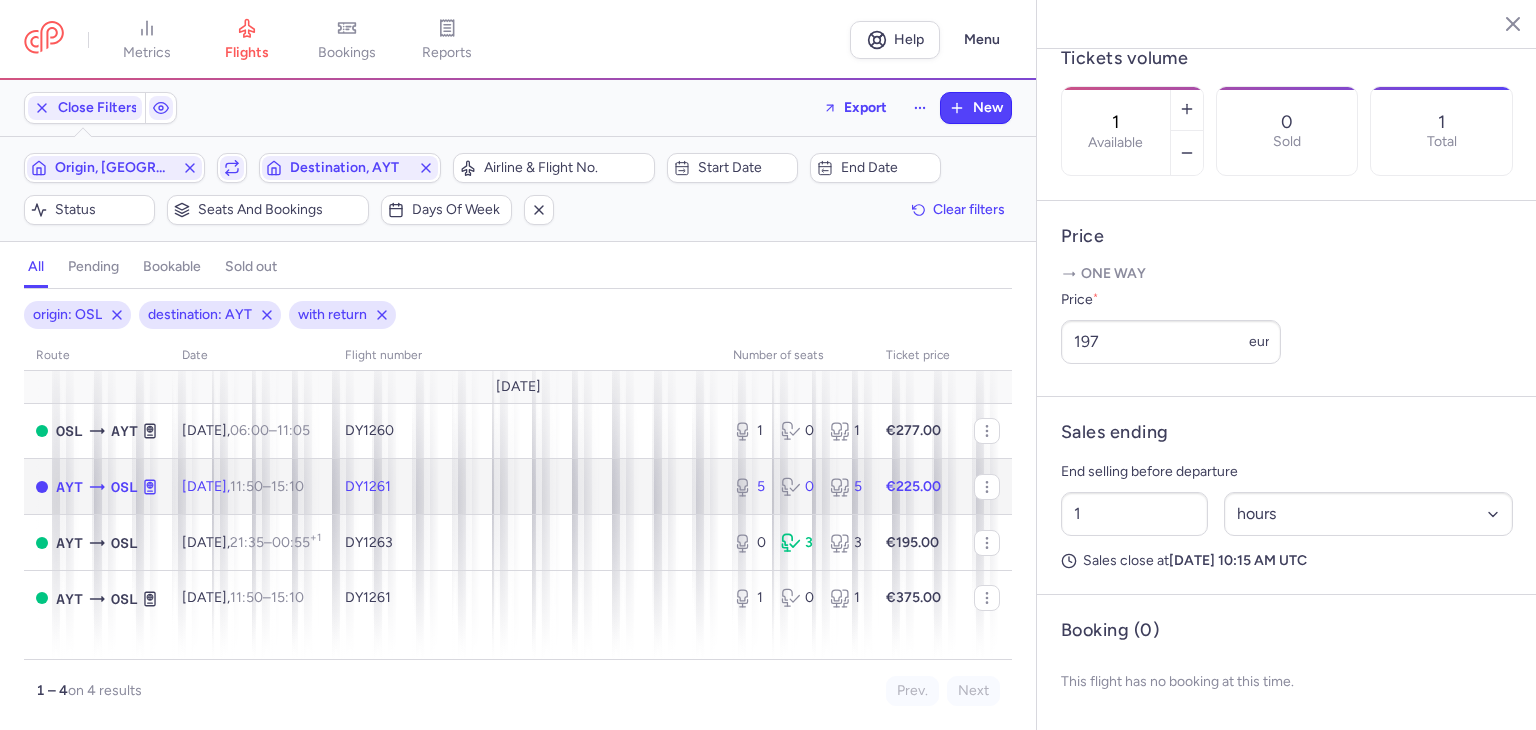 click 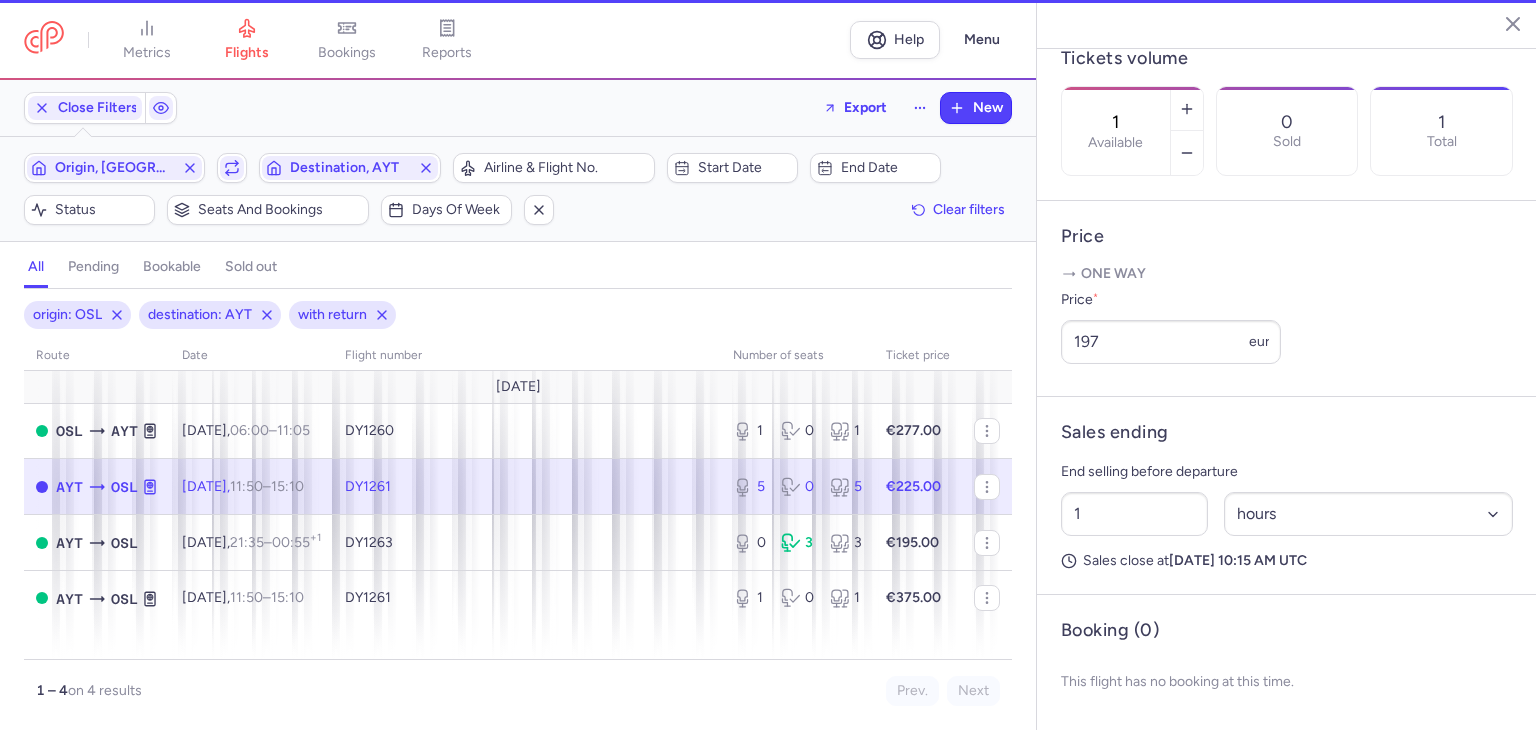 type on "5" 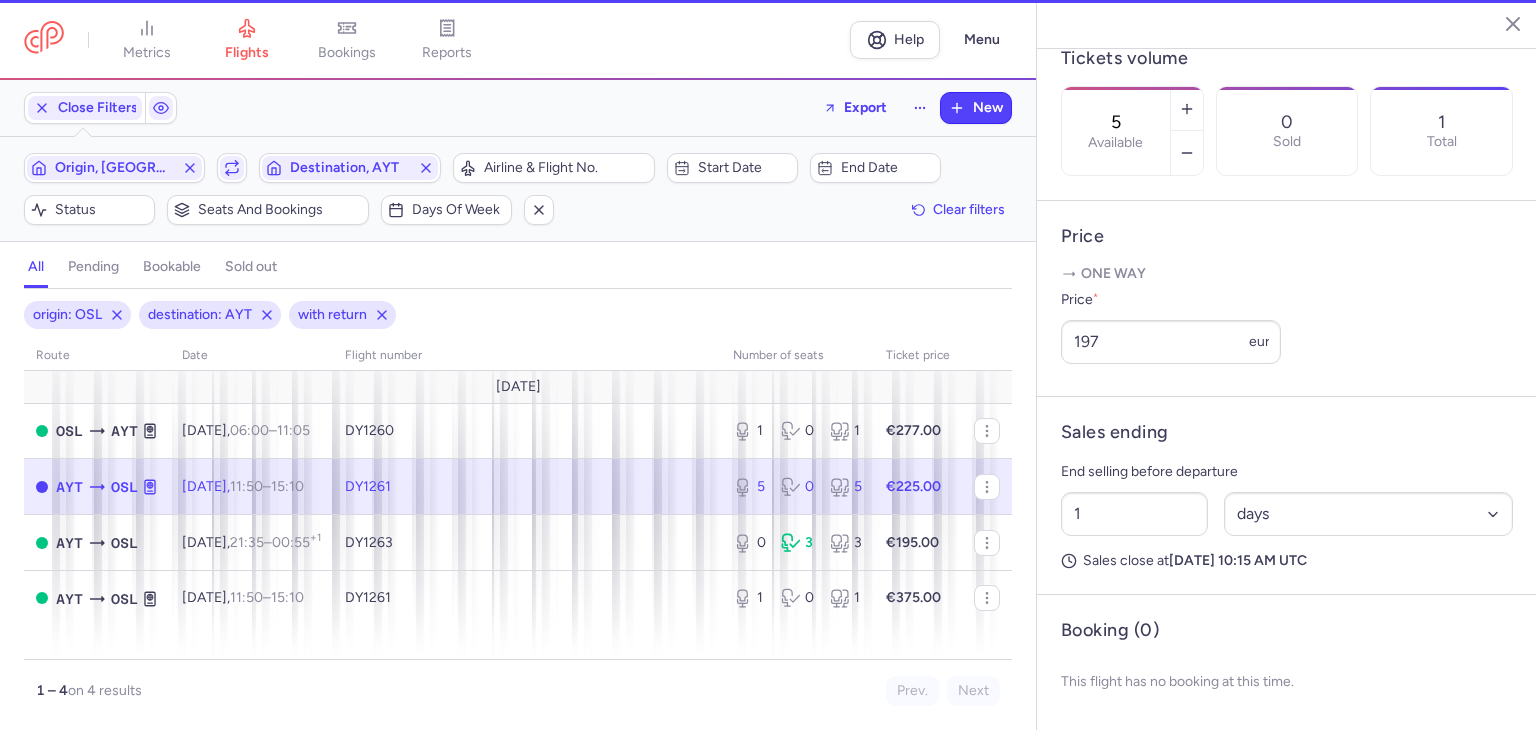 scroll, scrollTop: 664, scrollLeft: 0, axis: vertical 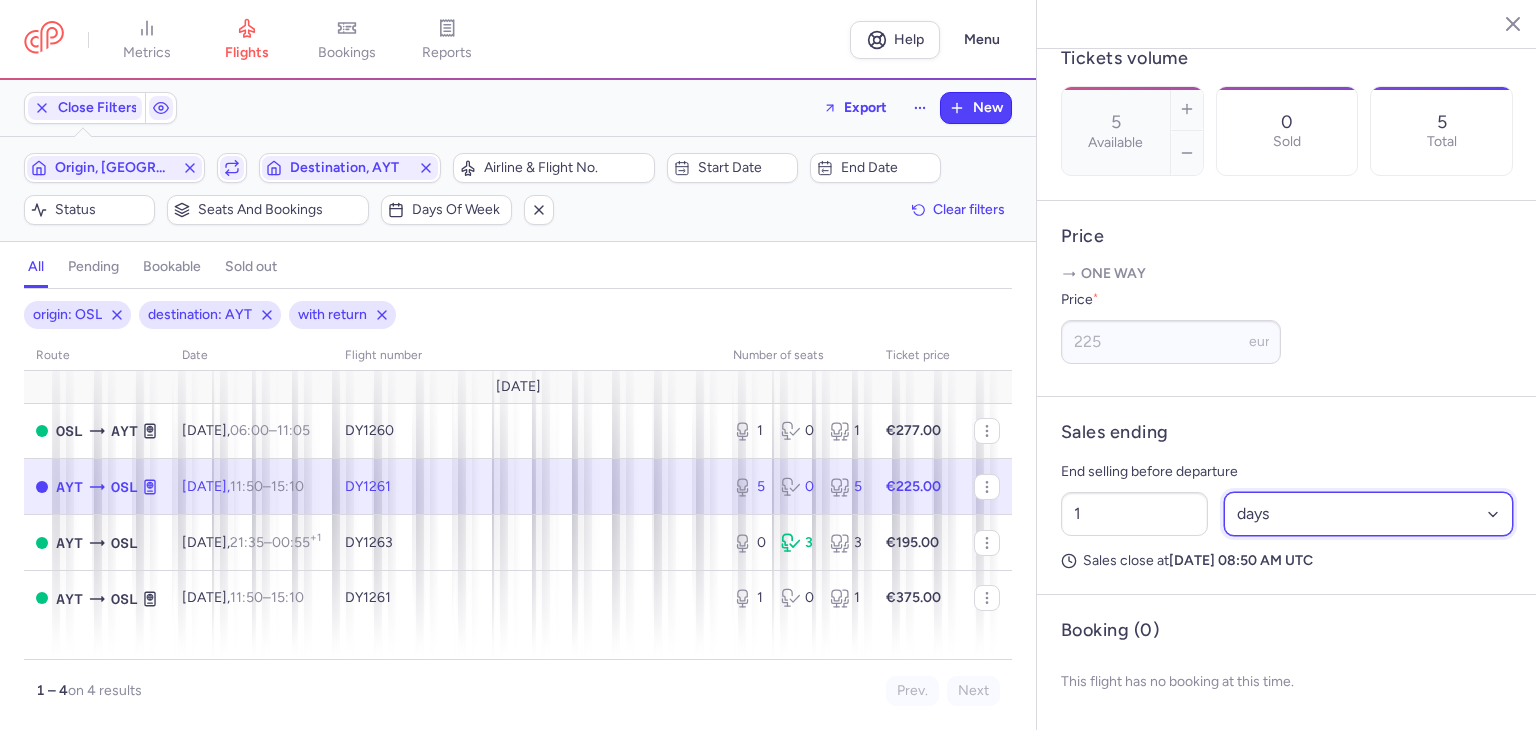 click on "Select an option hours days" at bounding box center (1369, 514) 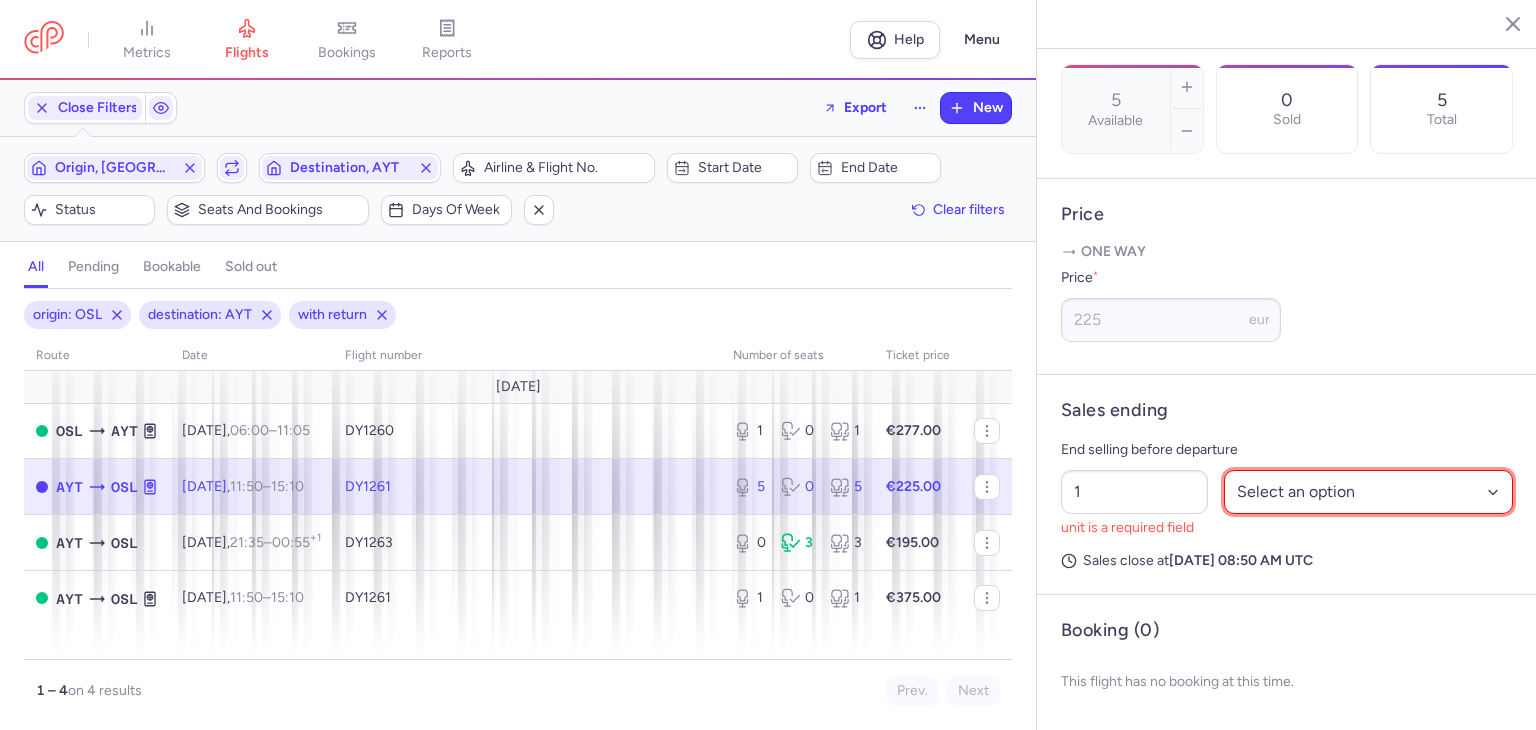 drag, startPoint x: 1271, startPoint y: 517, endPoint x: 1275, endPoint y: 533, distance: 16.492422 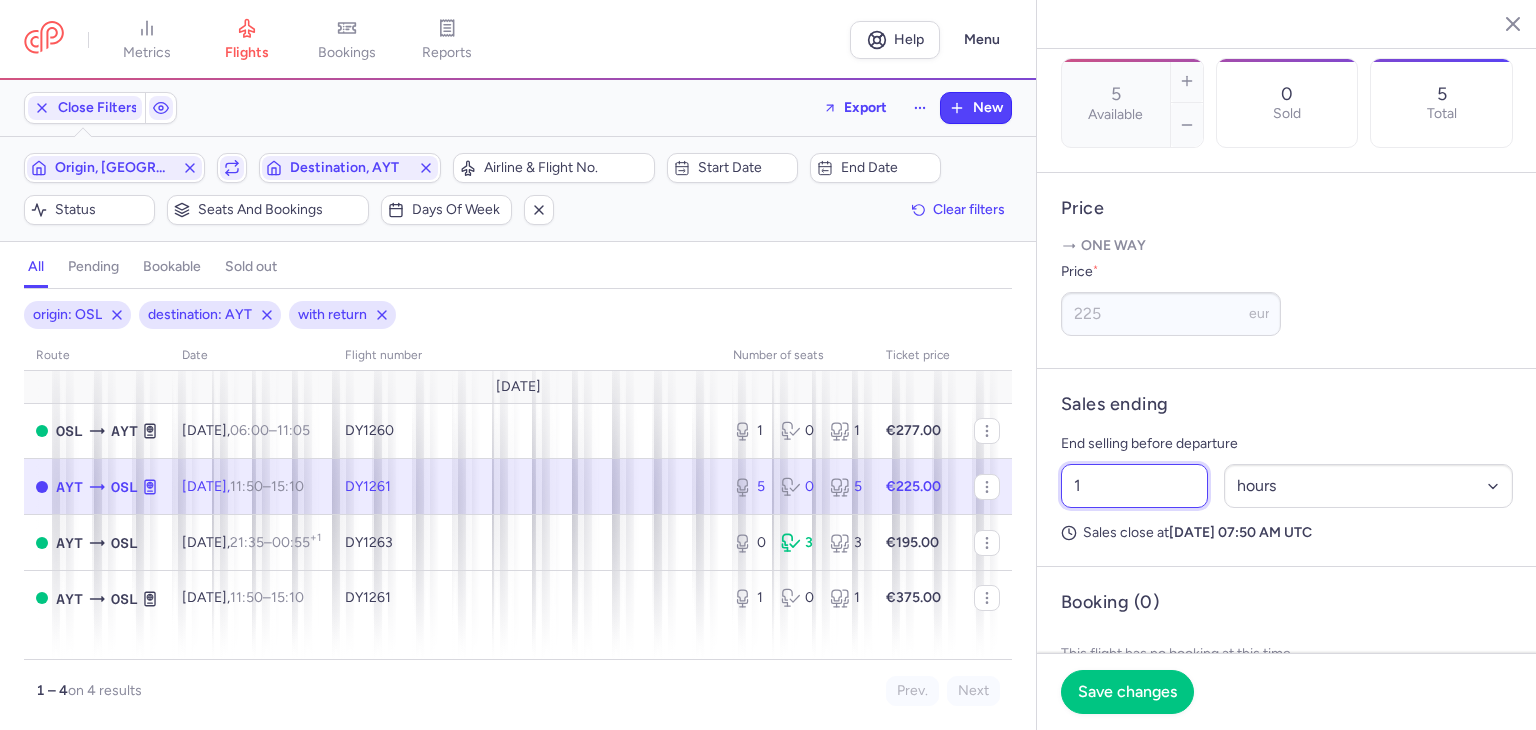 drag, startPoint x: 1172, startPoint y: 517, endPoint x: 1155, endPoint y: 521, distance: 17.464249 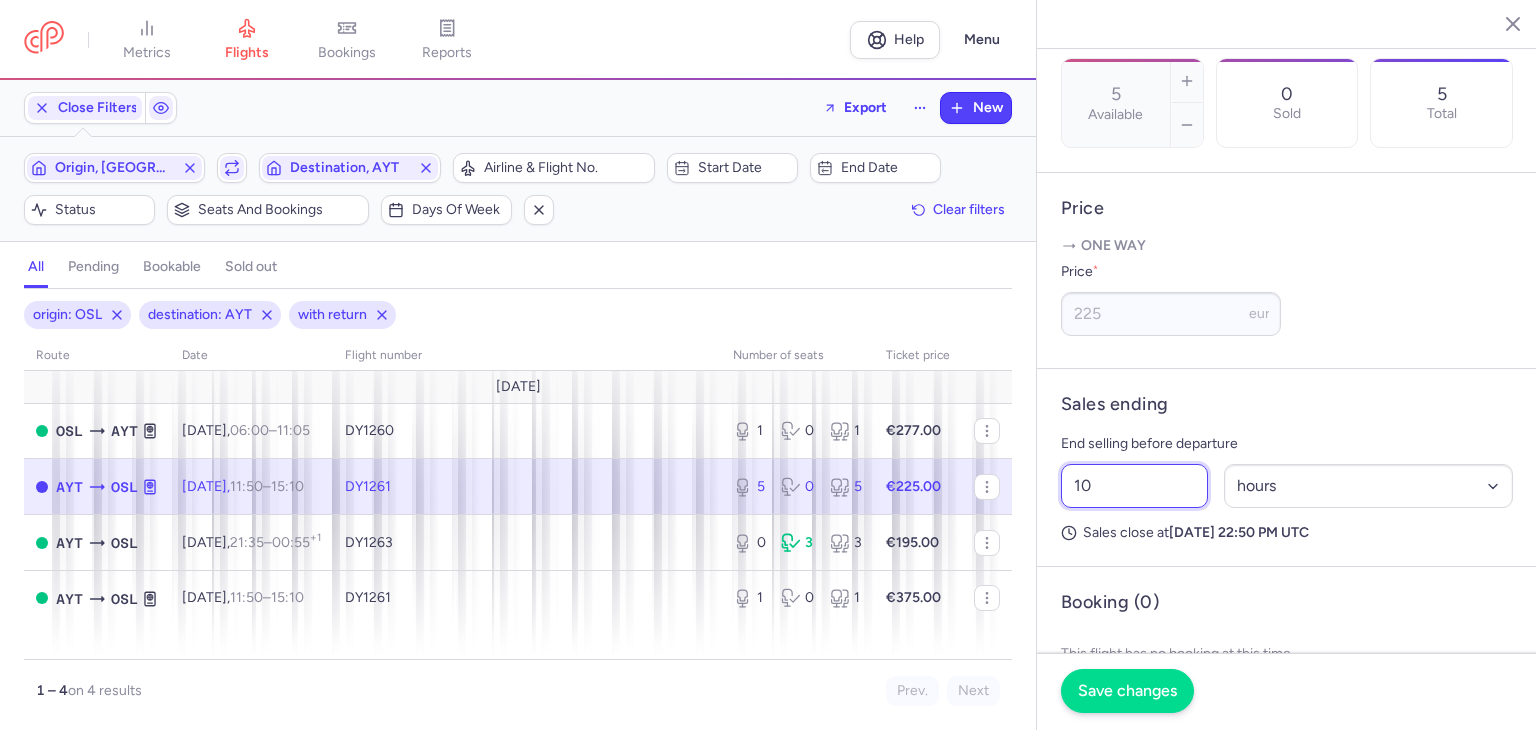 type on "10" 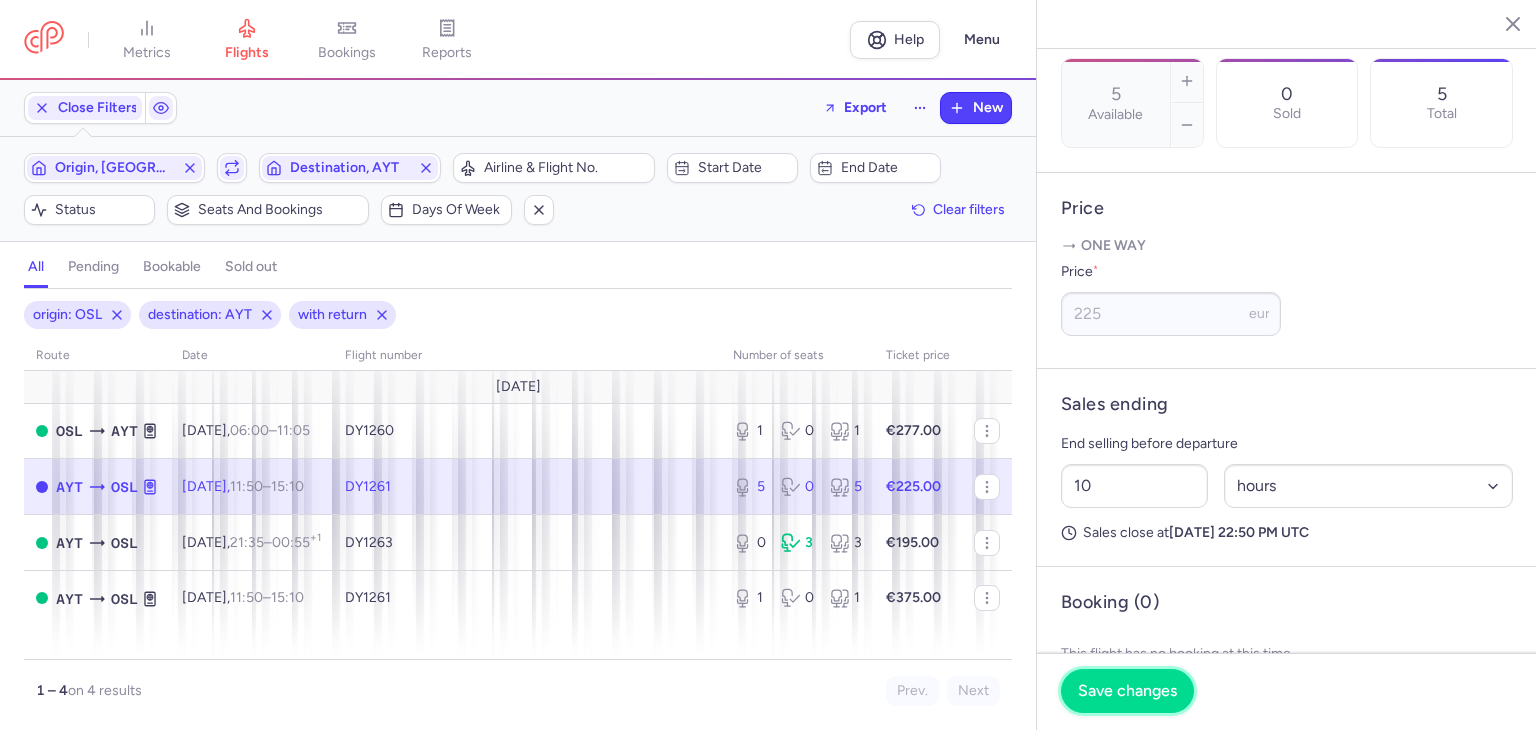 click on "Save changes" at bounding box center [1127, 691] 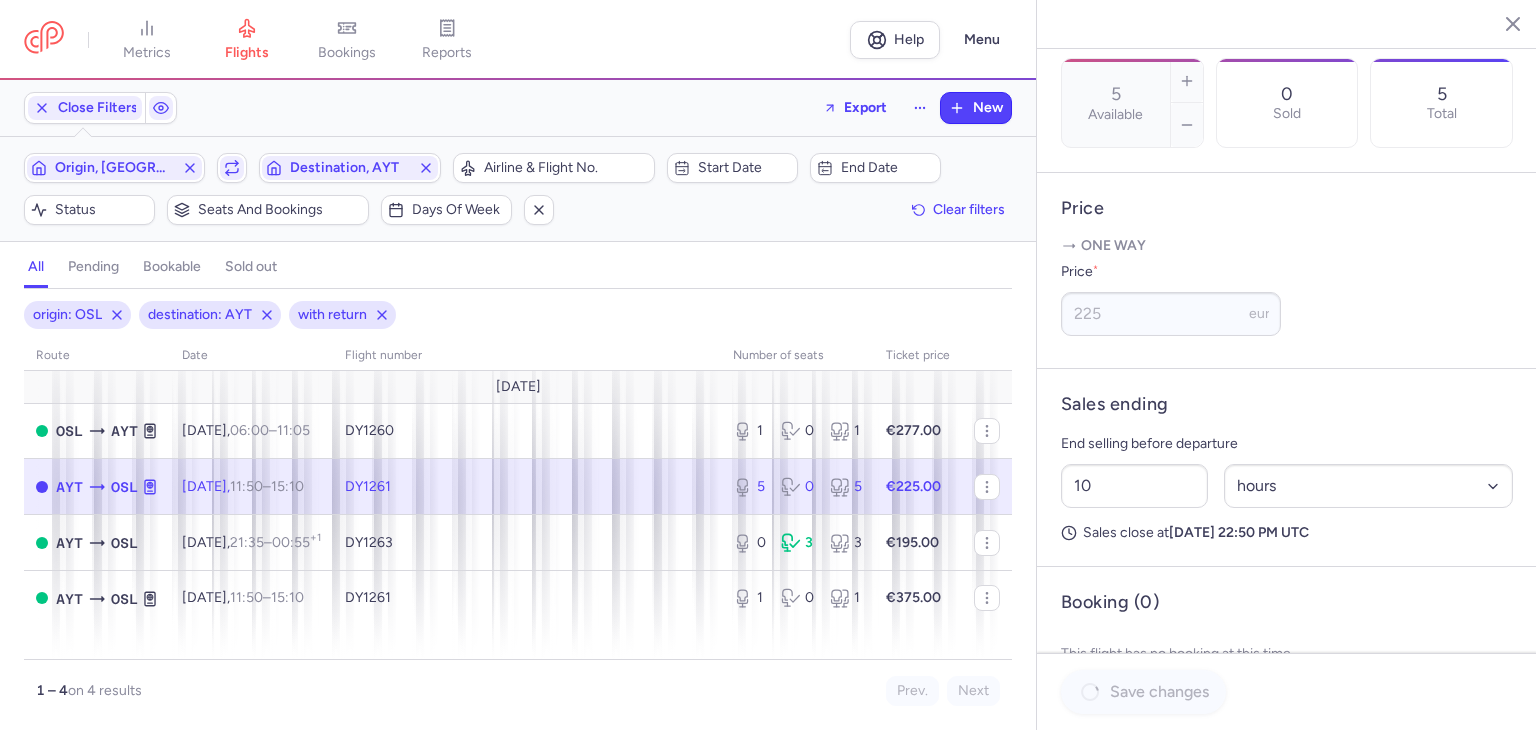 scroll, scrollTop: 648, scrollLeft: 0, axis: vertical 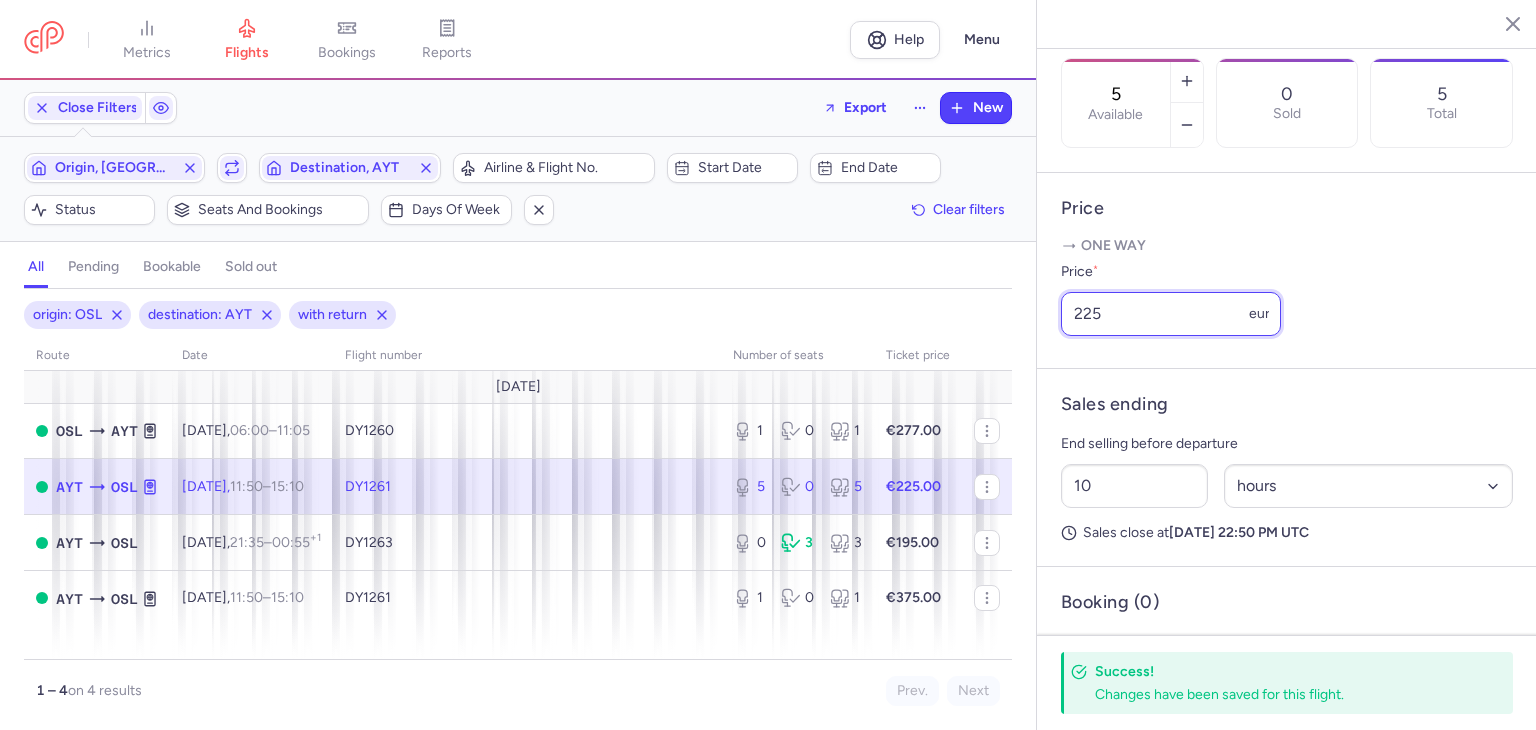 drag, startPoint x: 1088, startPoint y: 349, endPoint x: 969, endPoint y: 342, distance: 119.2057 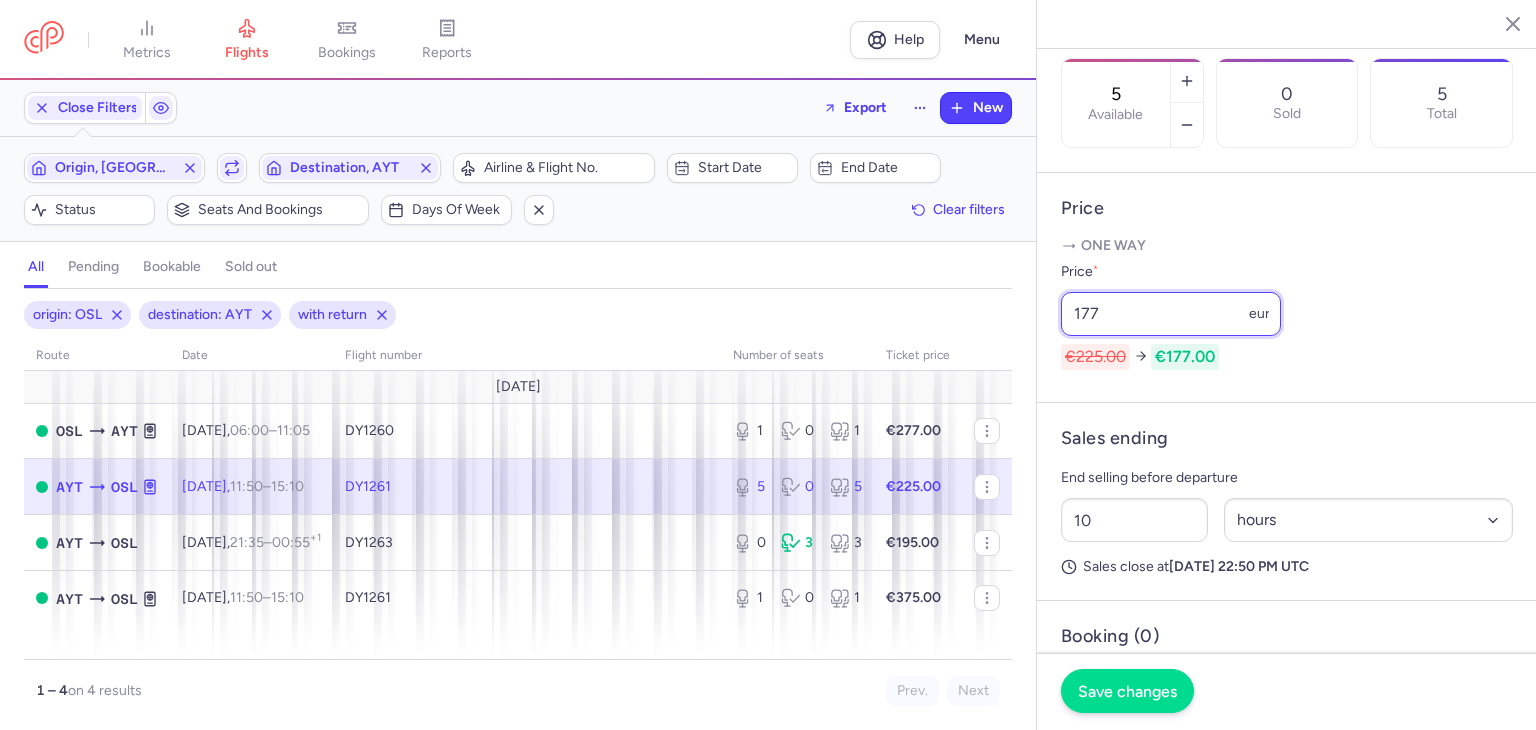 type on "177" 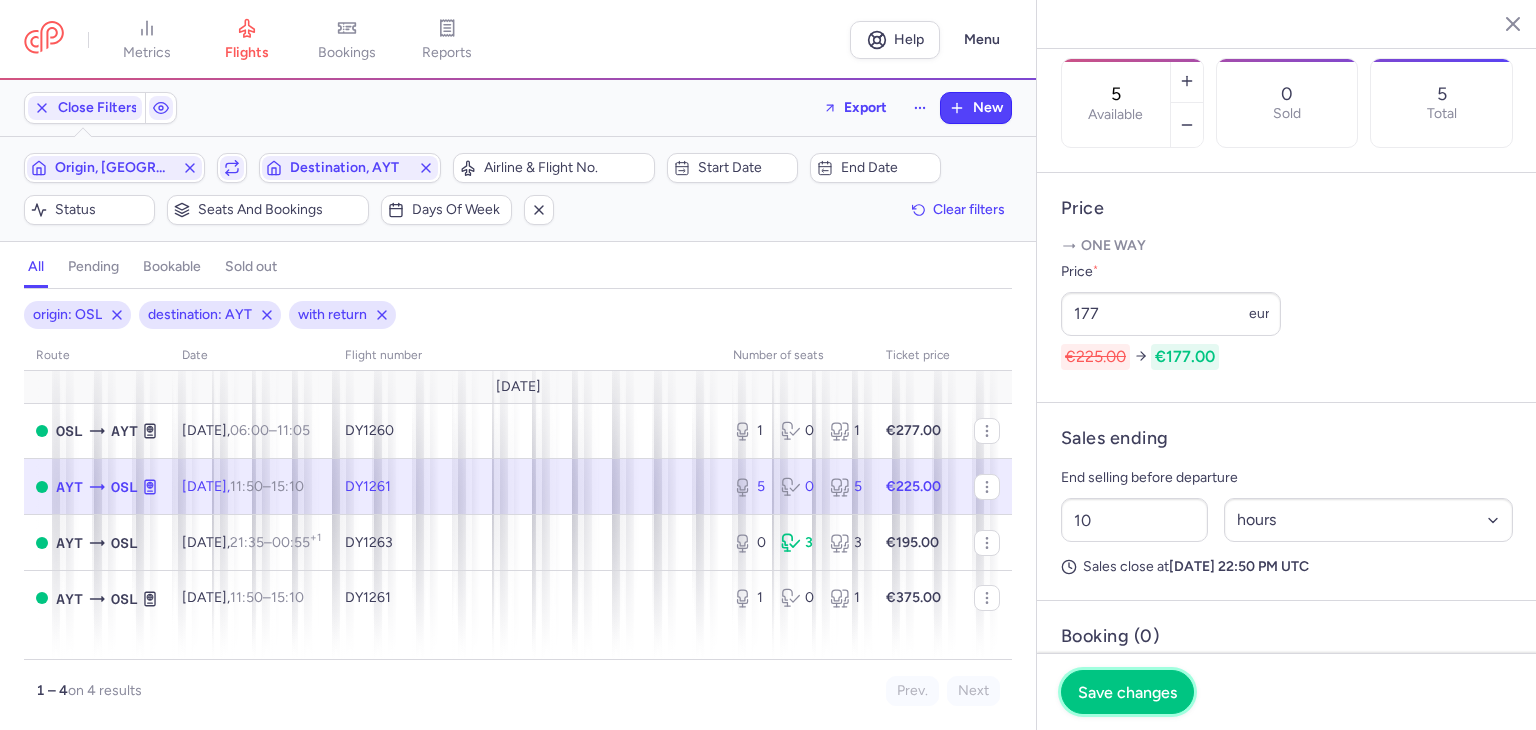 drag, startPoint x: 1148, startPoint y: 683, endPoint x: 1139, endPoint y: 669, distance: 16.643316 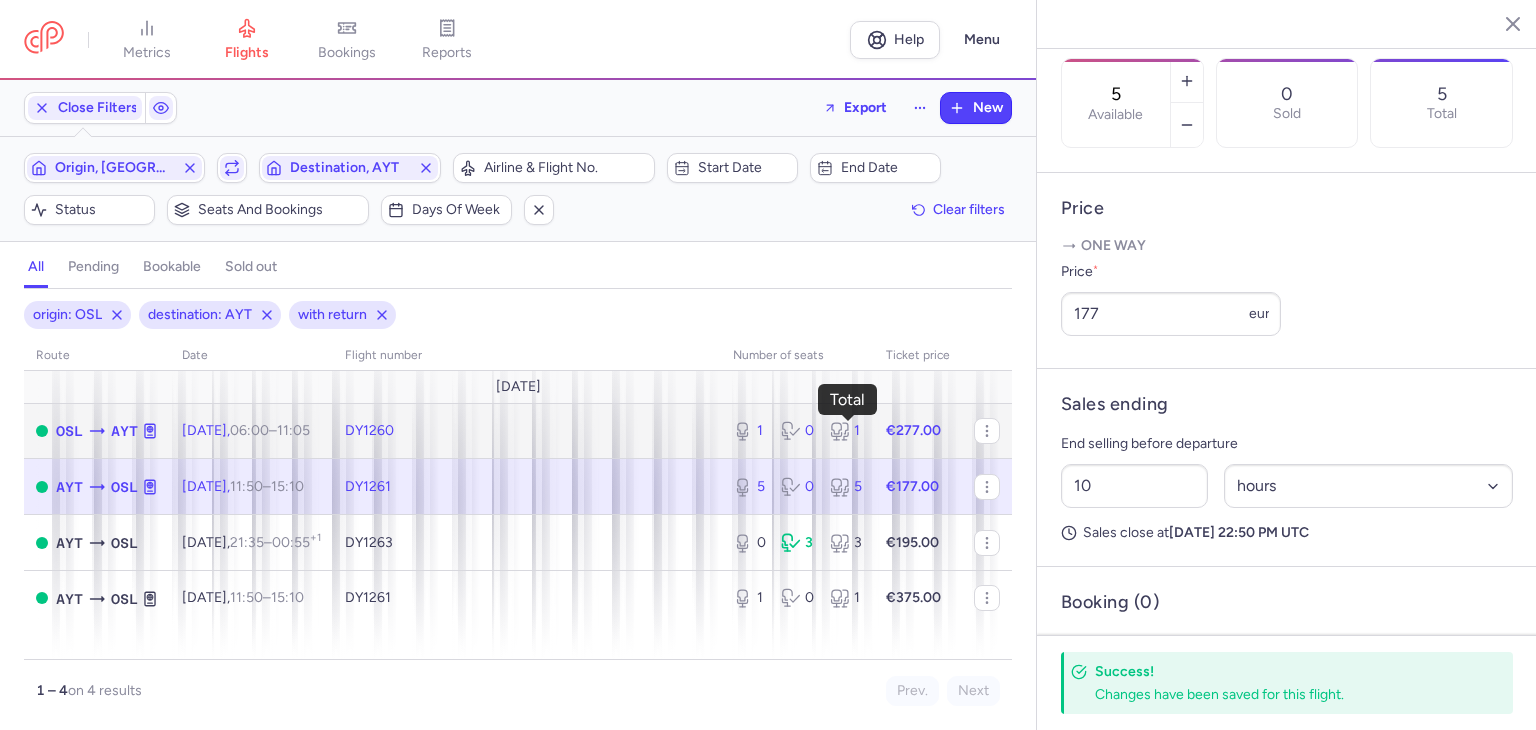 click 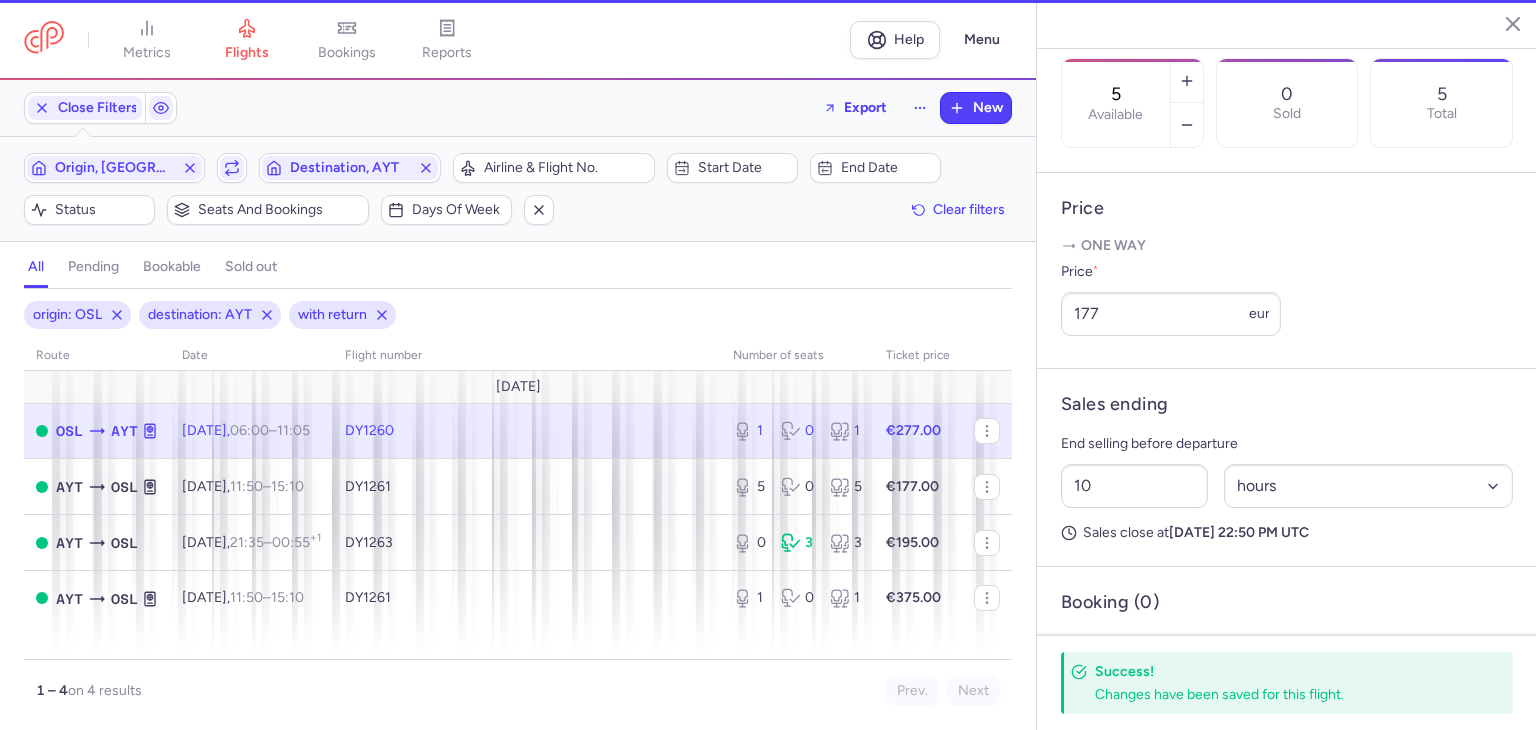 type on "1" 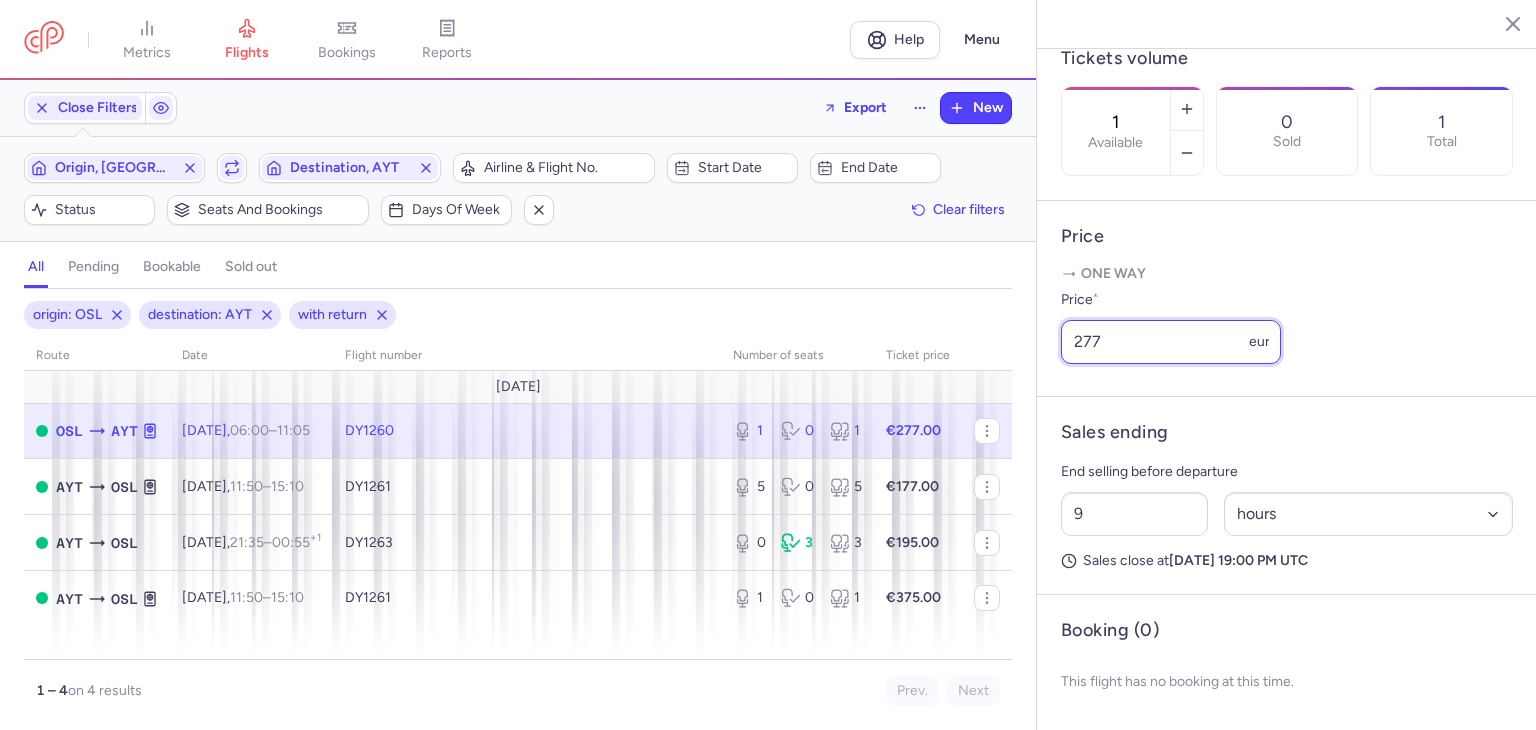 drag, startPoint x: 1158, startPoint y: 342, endPoint x: 898, endPoint y: 365, distance: 261.01532 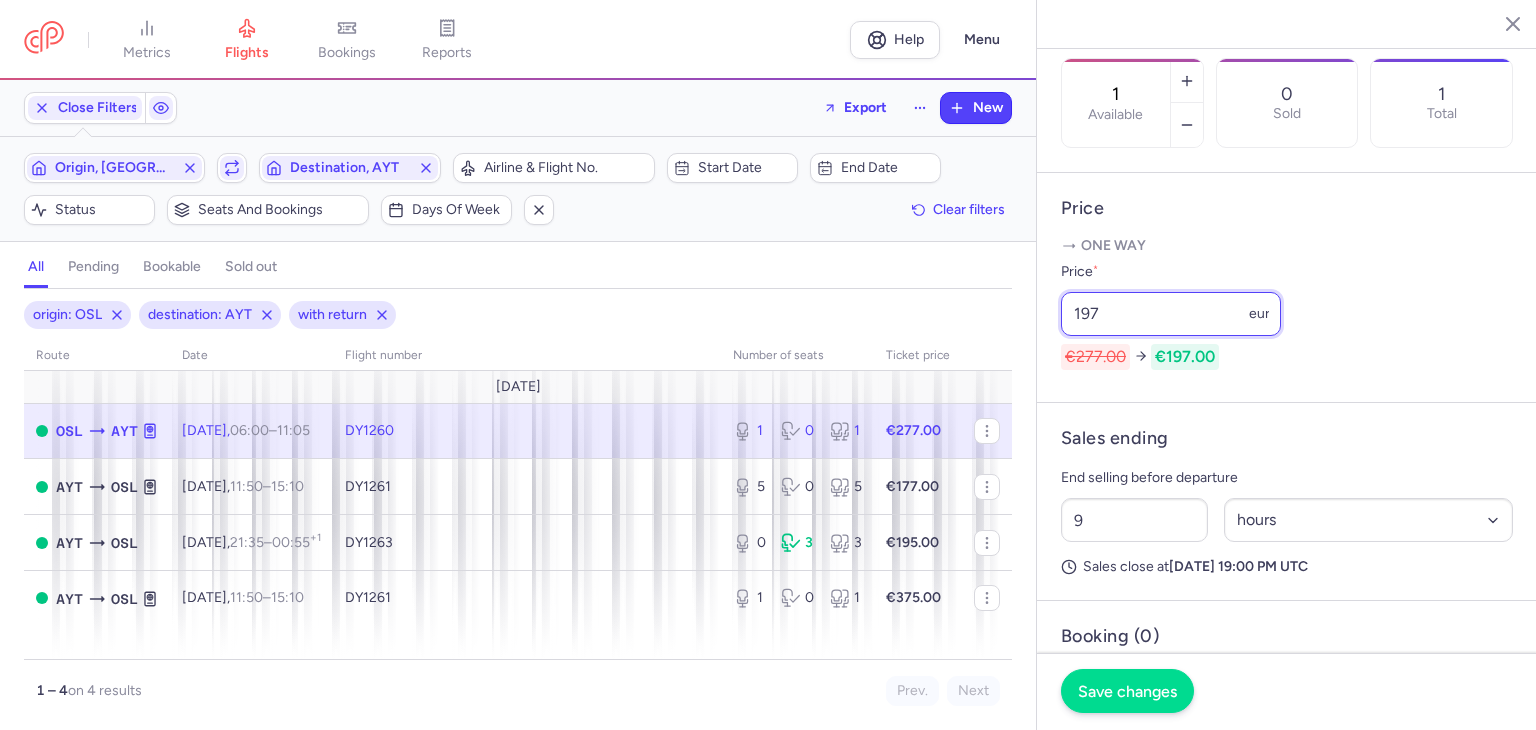type on "197" 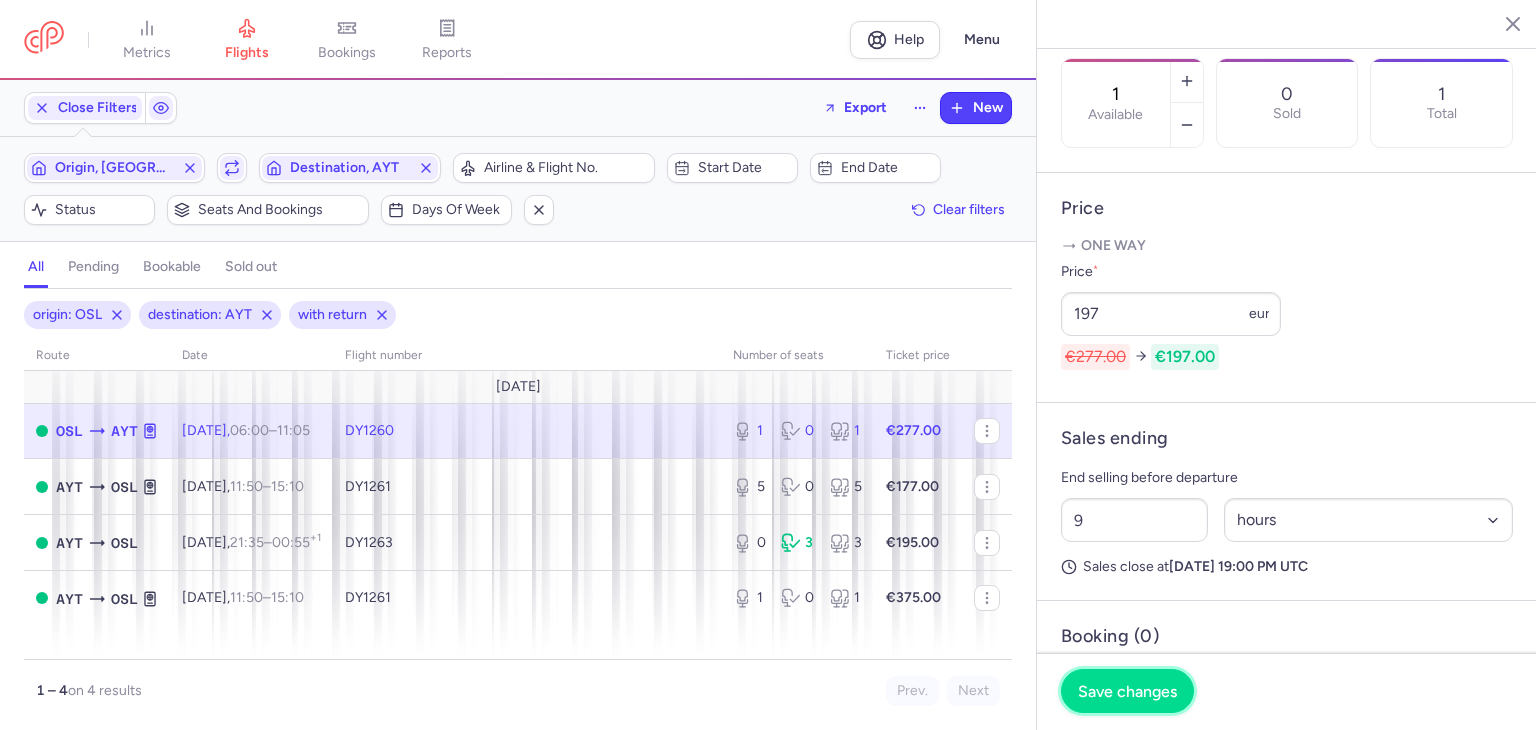 click on "Save changes" at bounding box center [1127, 691] 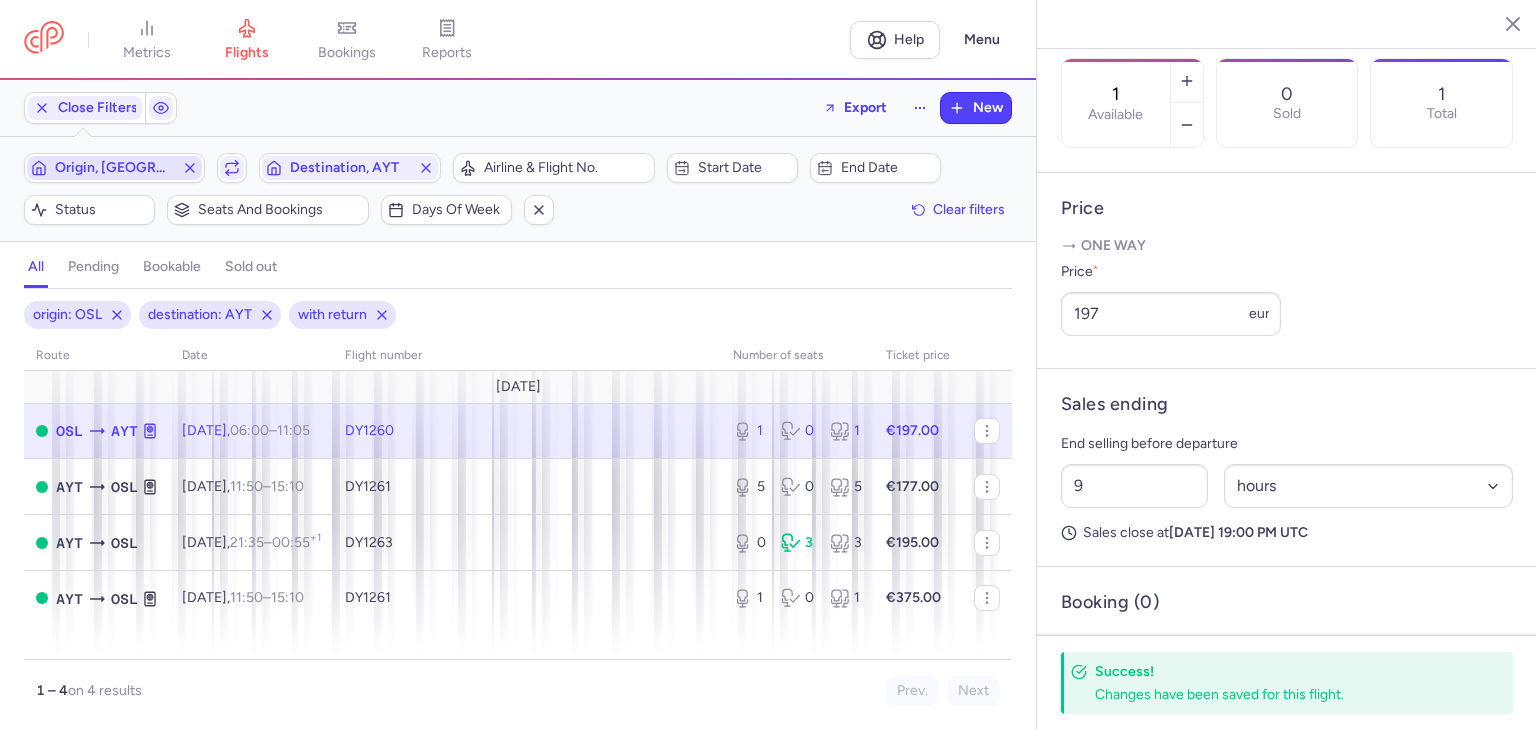 drag, startPoint x: 145, startPoint y: 172, endPoint x: 143, endPoint y: 161, distance: 11.18034 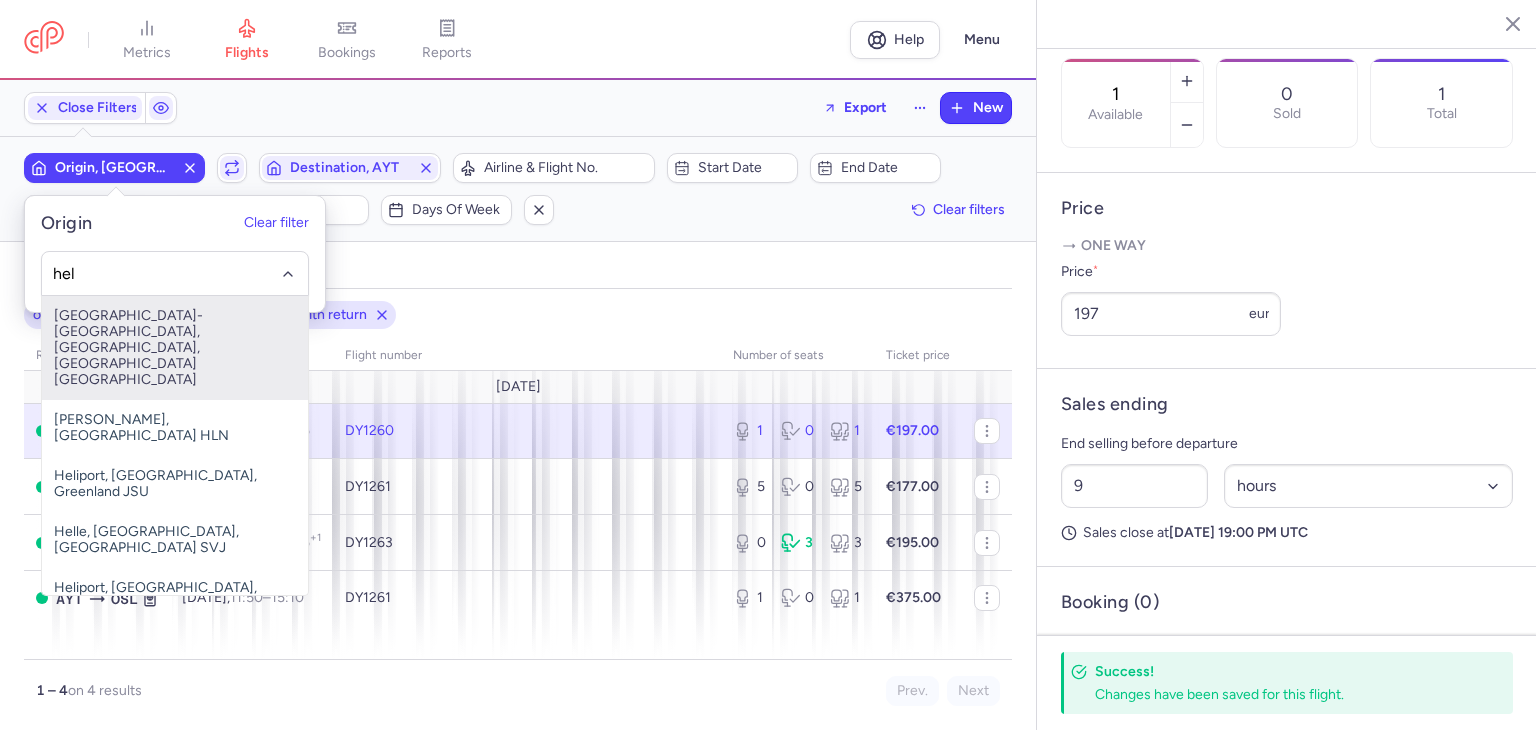 type on "hel" 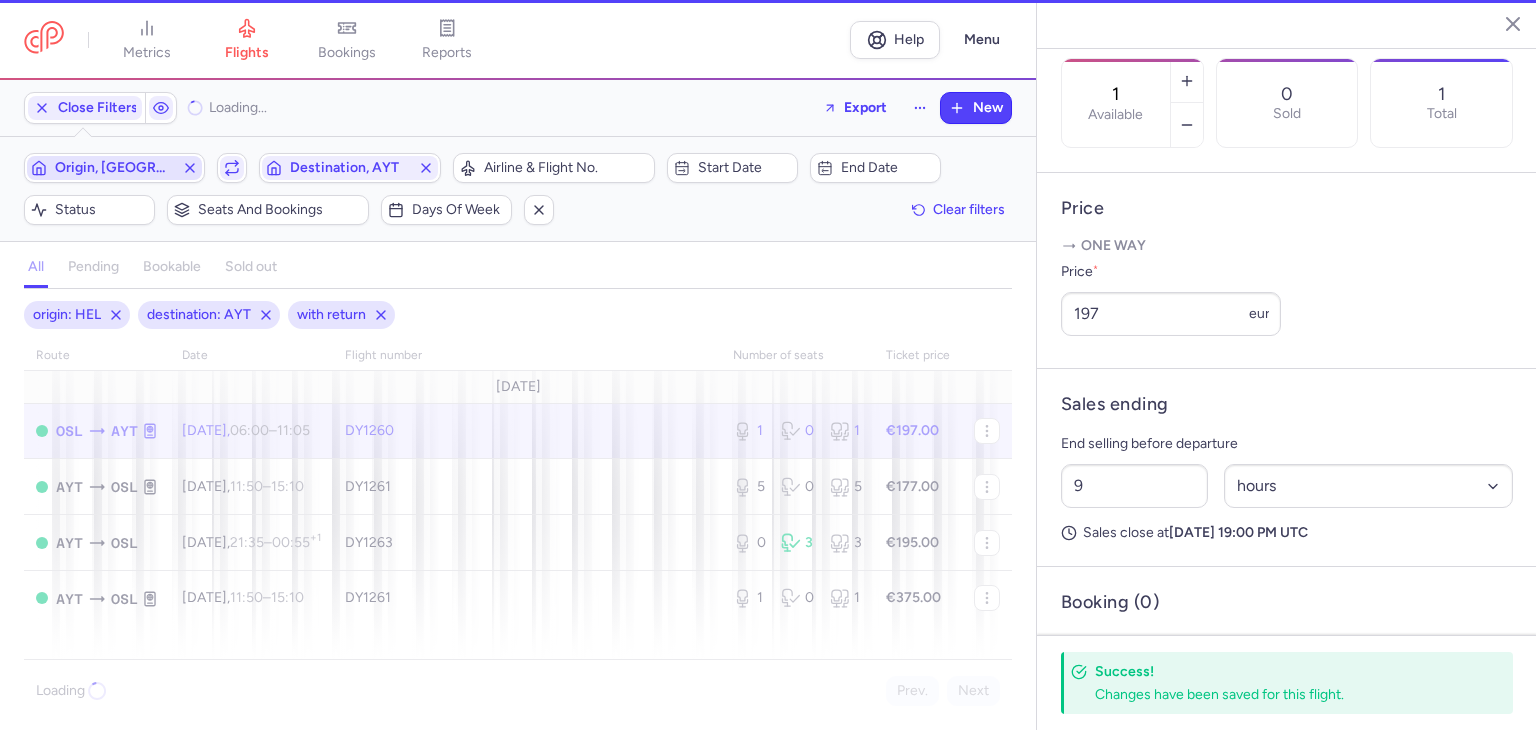 type 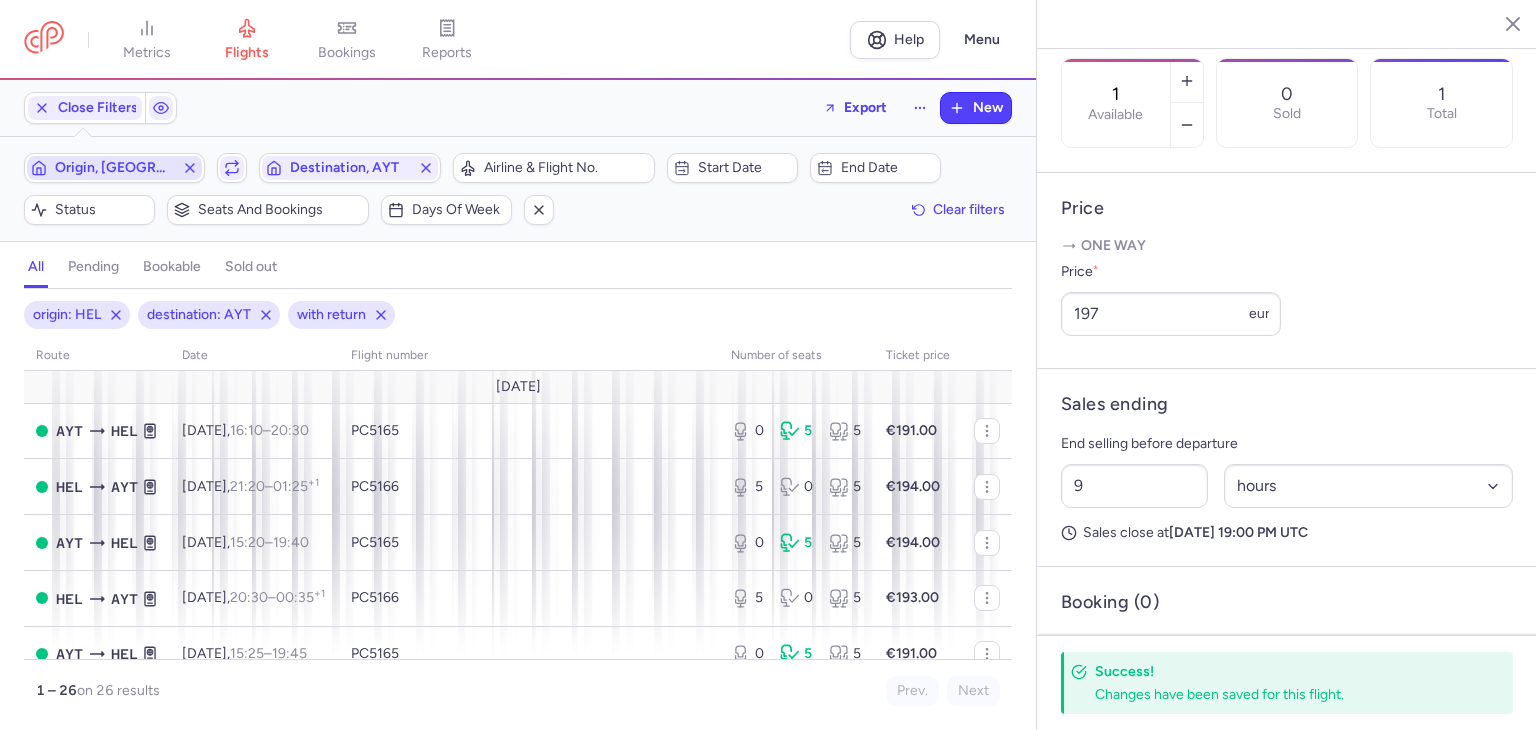 click on "Destination, AYT" 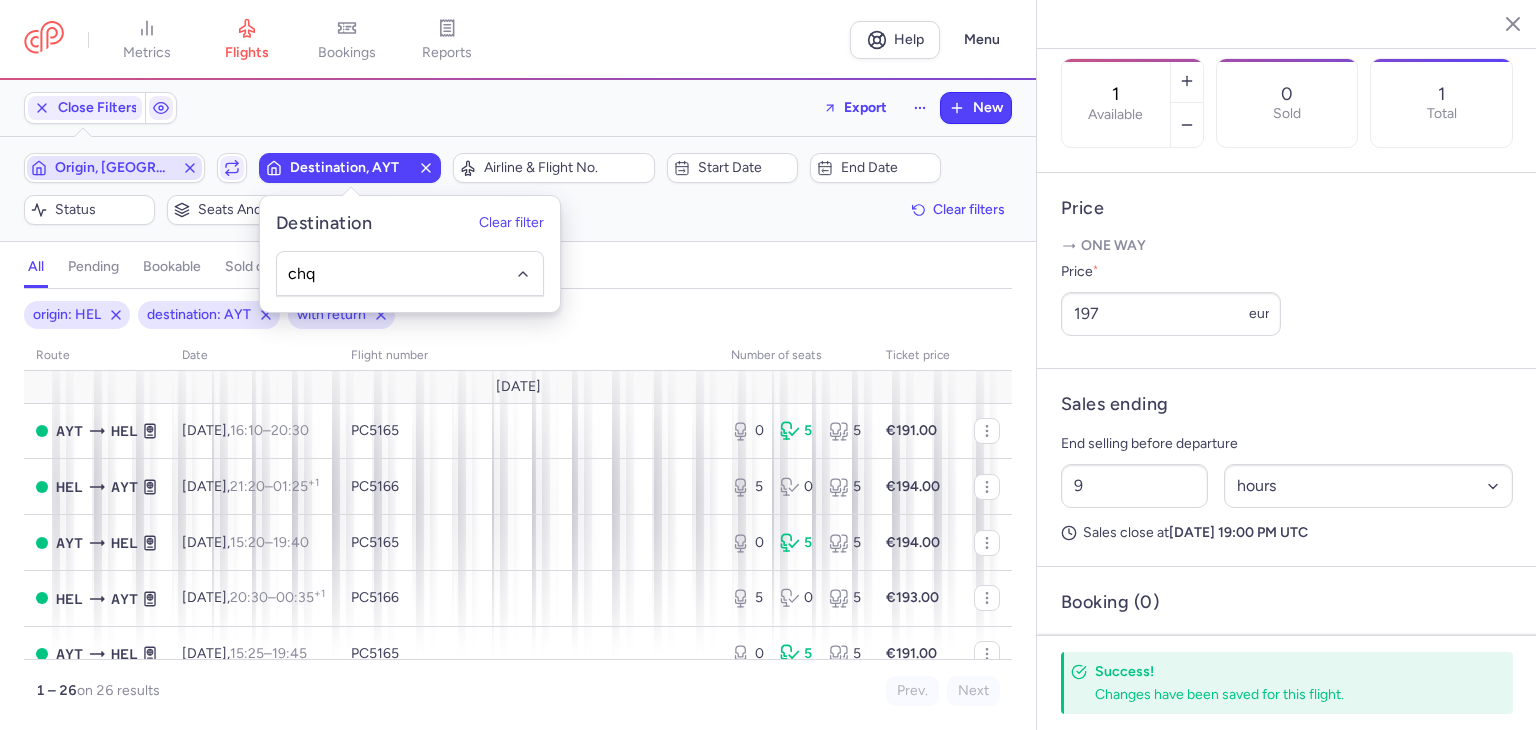 type on "chq" 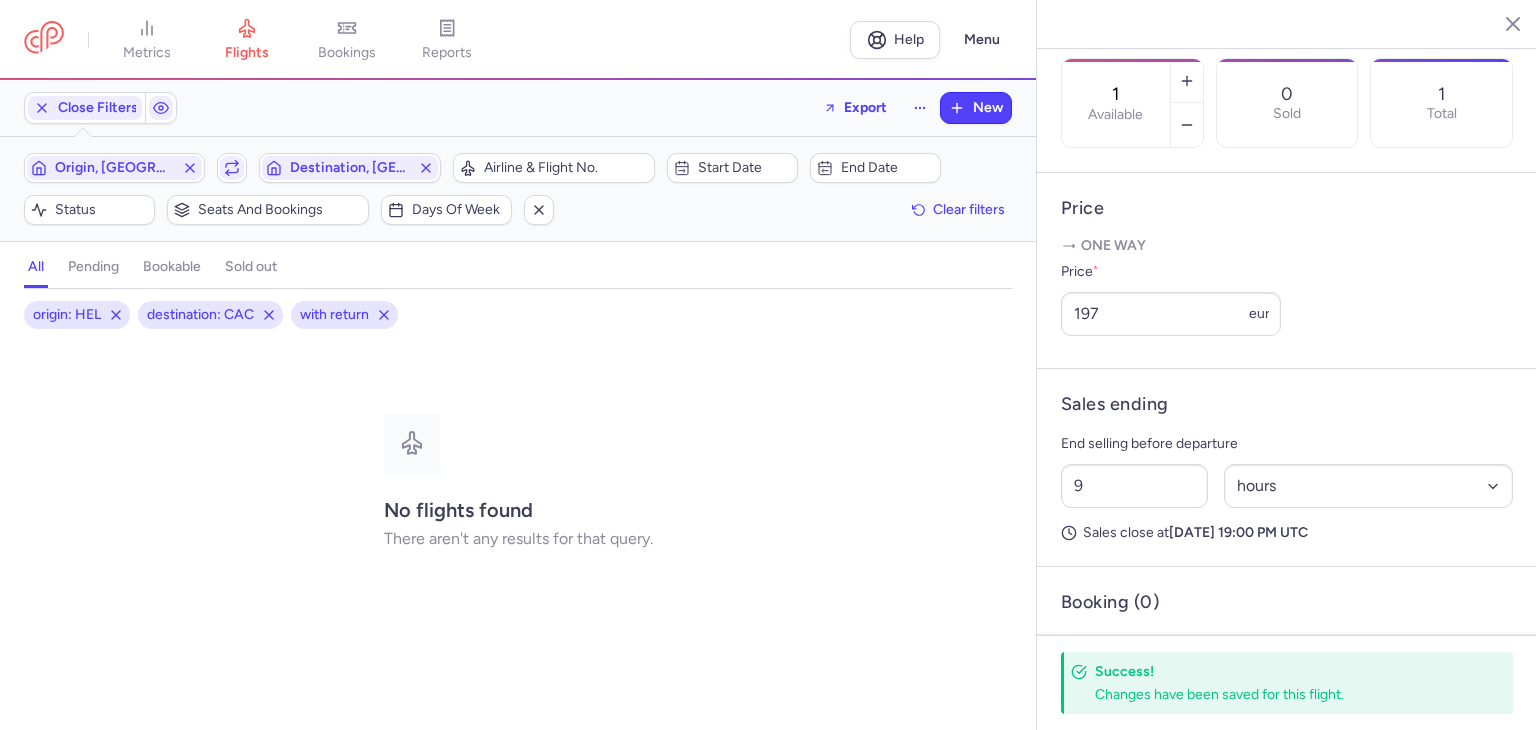 click on "Origin, HEL  Include return  Destination, [GEOGRAPHIC_DATA]" at bounding box center [232, 168] 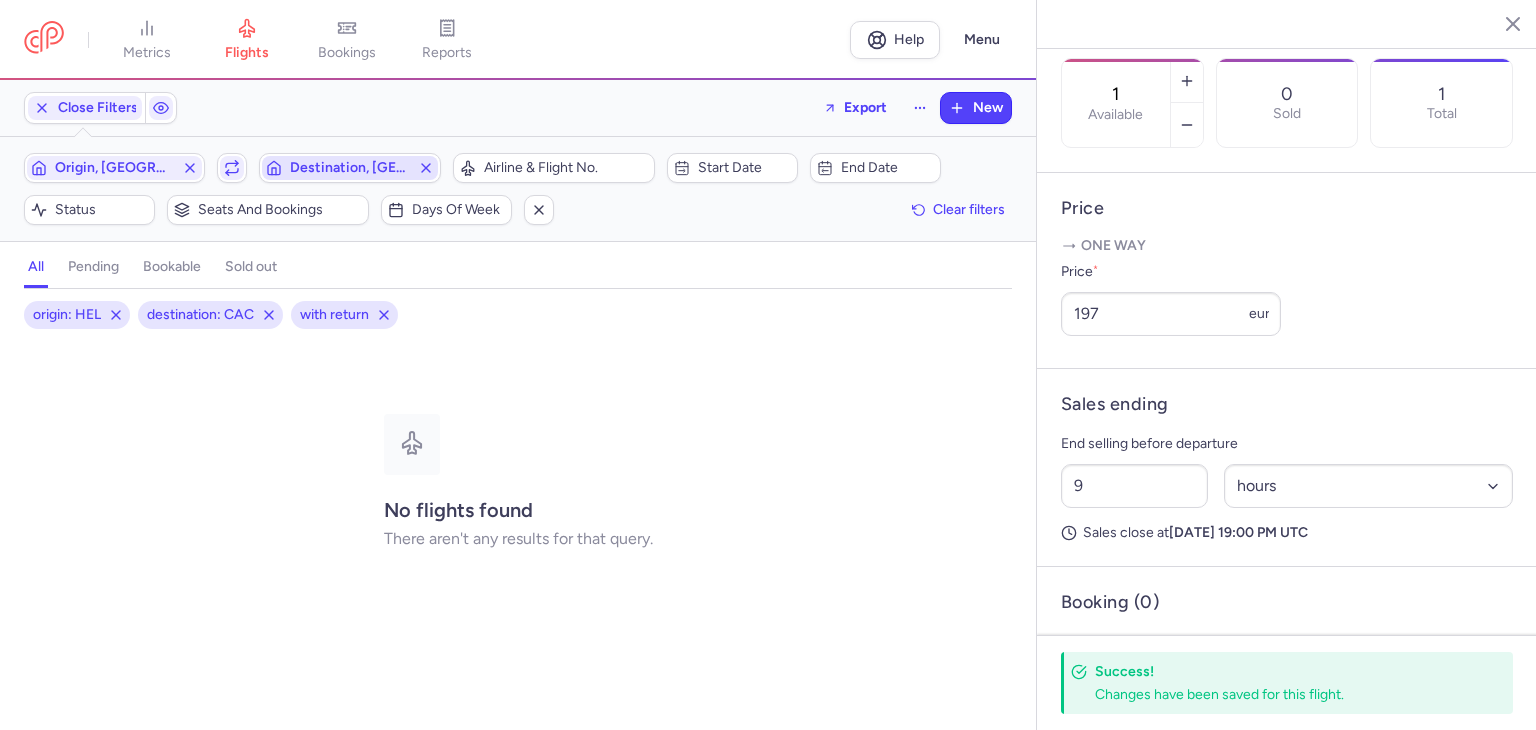 click on "Destination, [GEOGRAPHIC_DATA]" at bounding box center [349, 168] 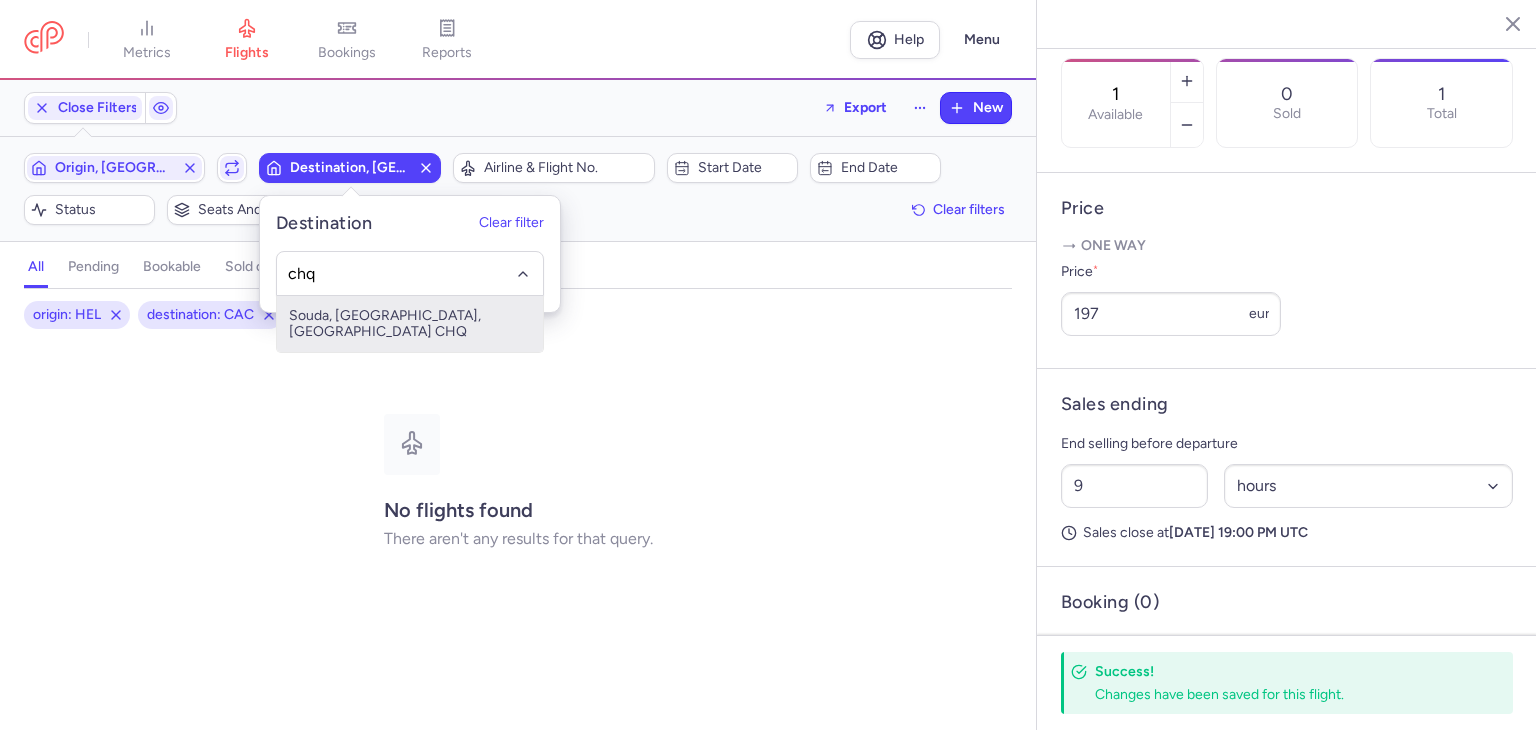 type on "chq" 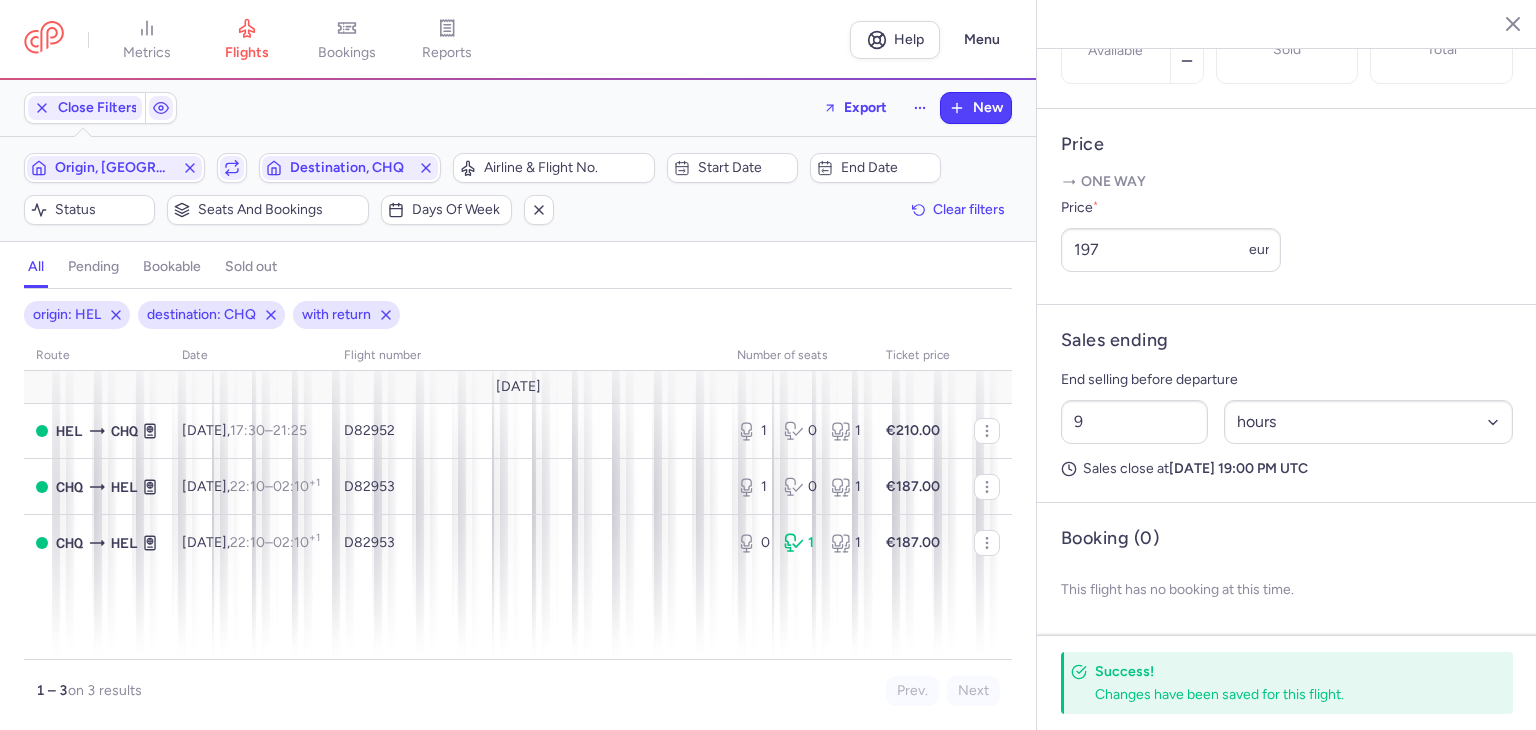 scroll, scrollTop: 743, scrollLeft: 0, axis: vertical 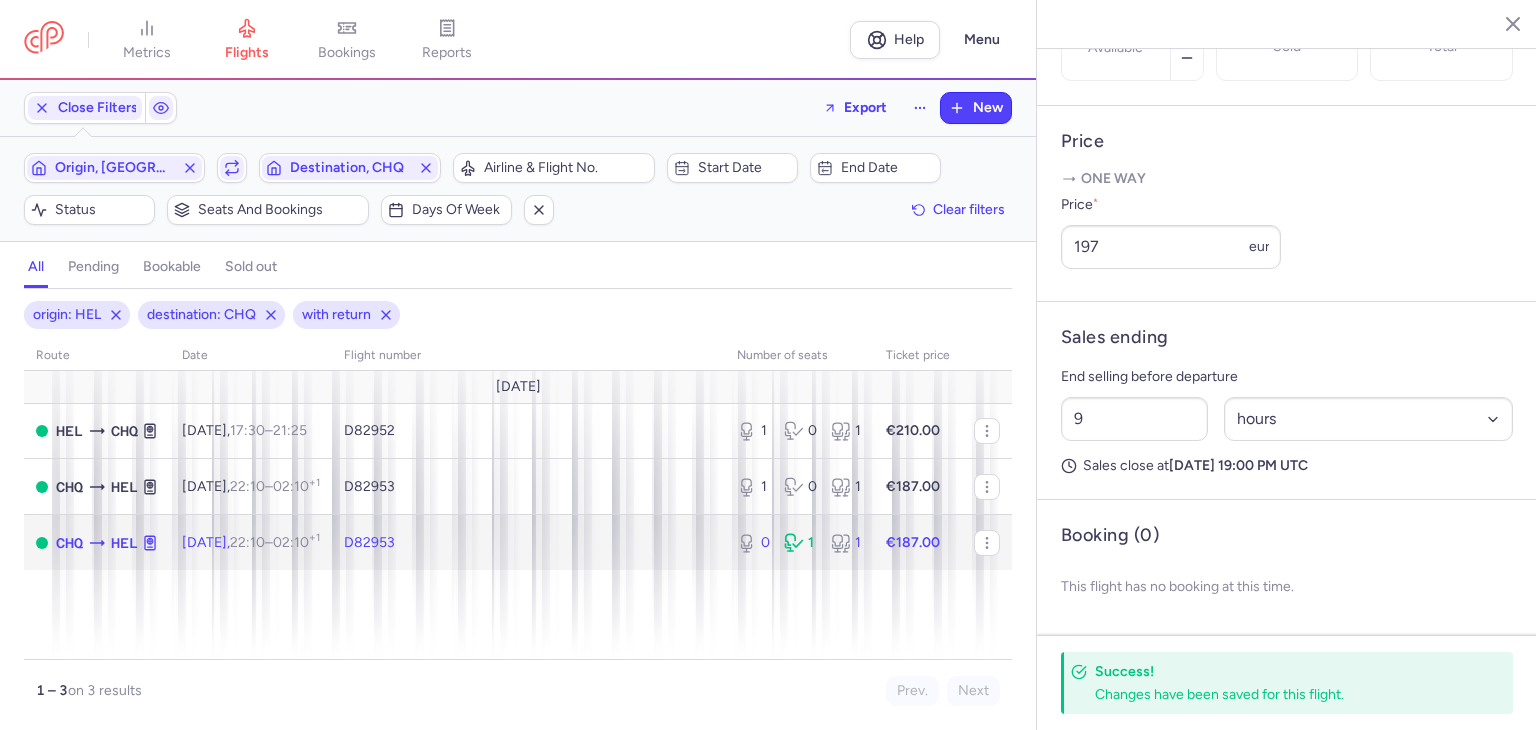 click on "D82953" 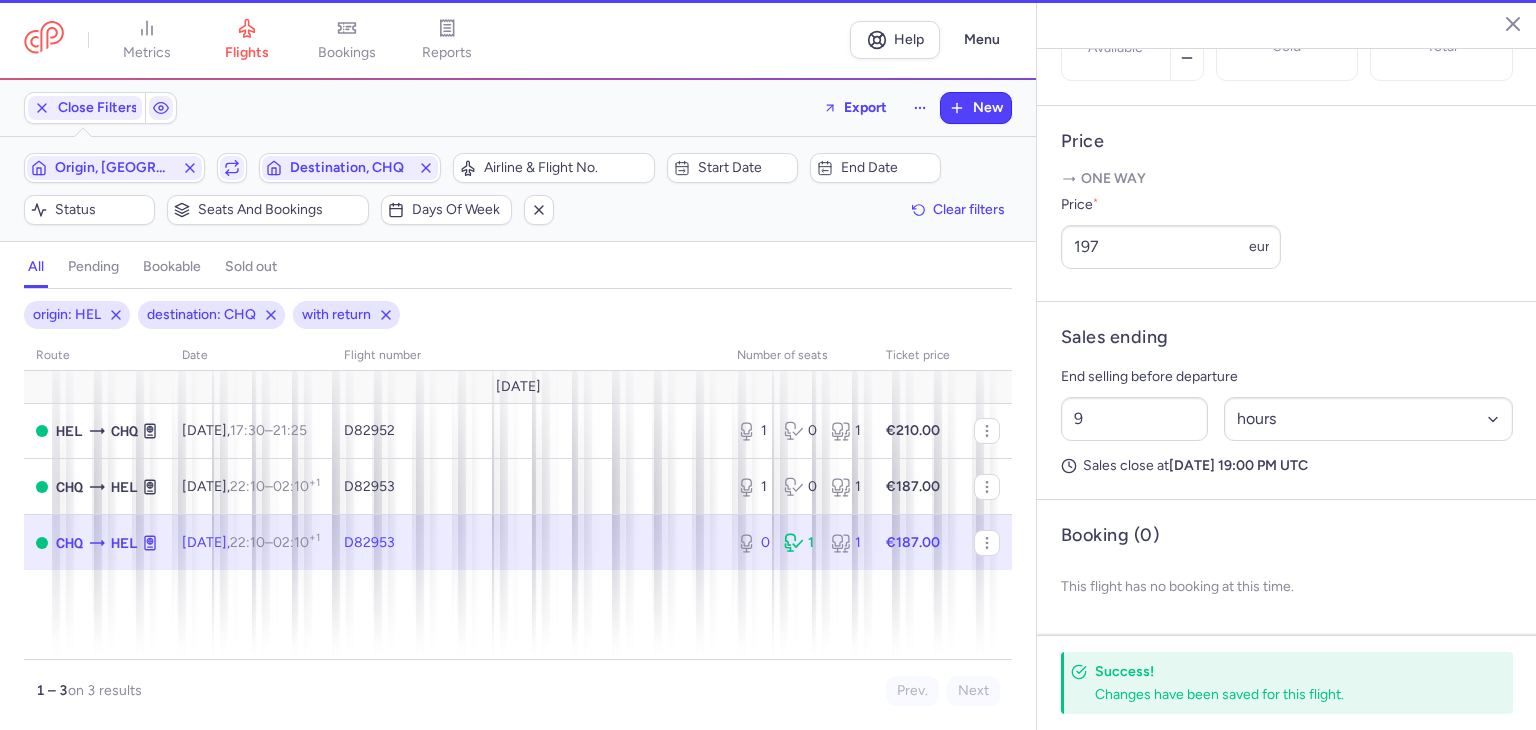 type on "0" 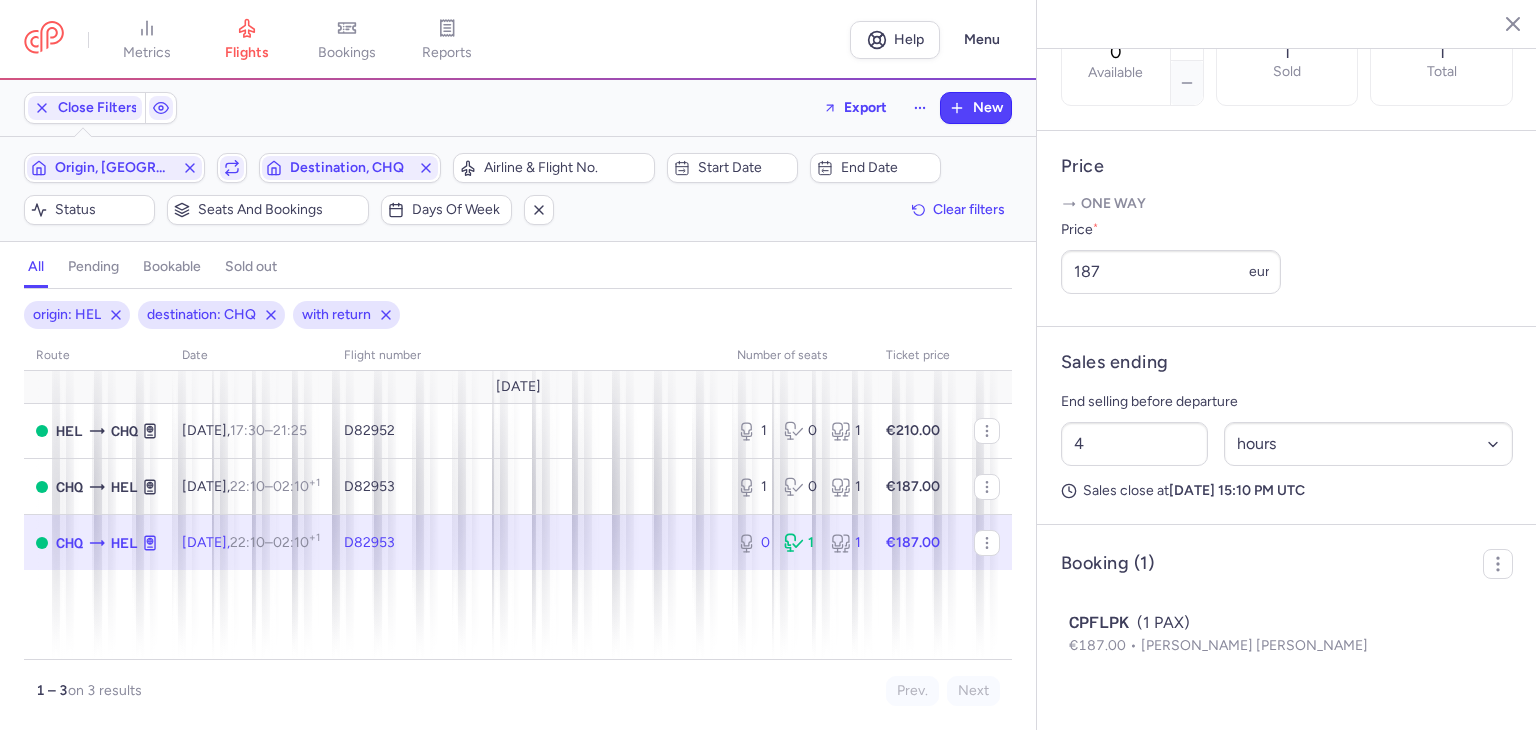 scroll, scrollTop: 700, scrollLeft: 0, axis: vertical 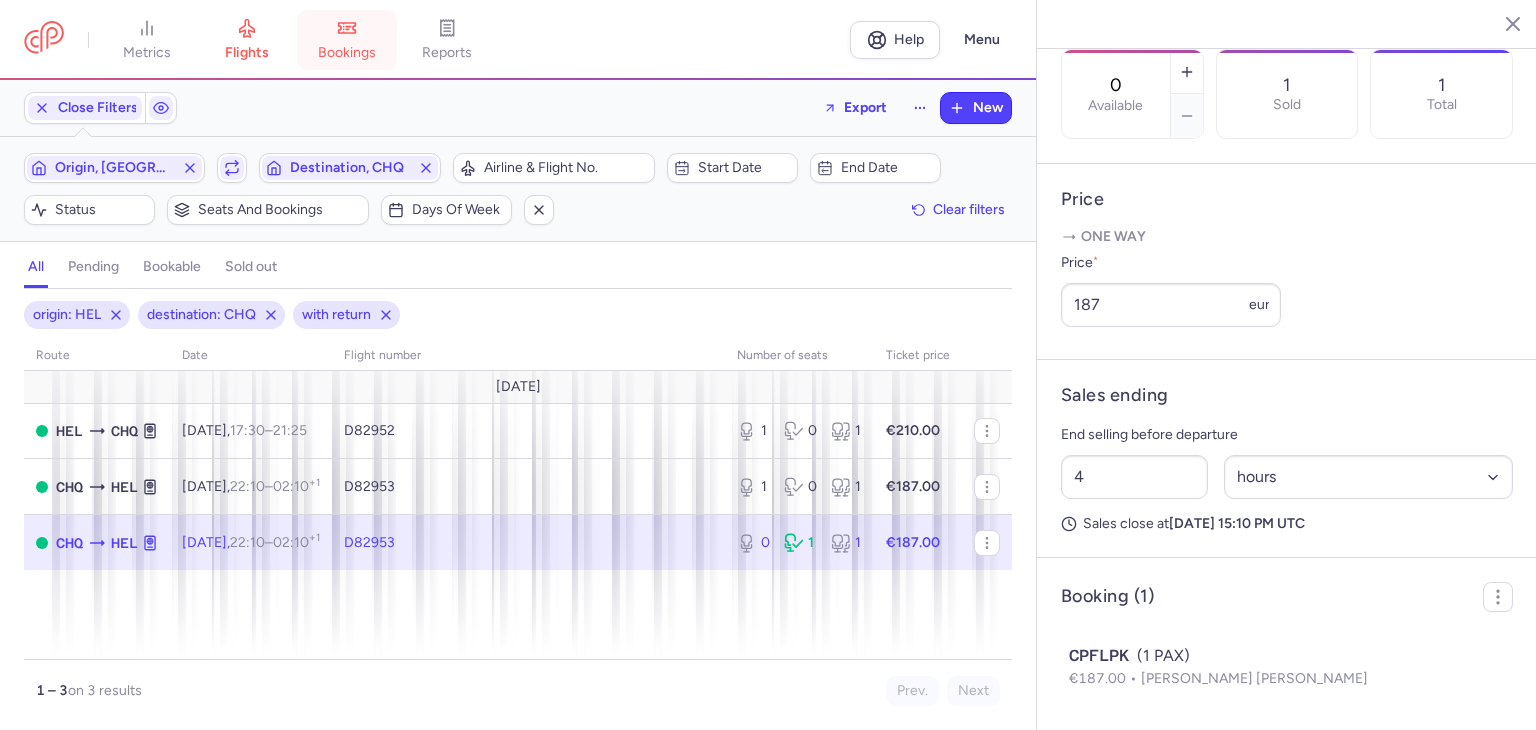 click on "bookings" at bounding box center [347, 53] 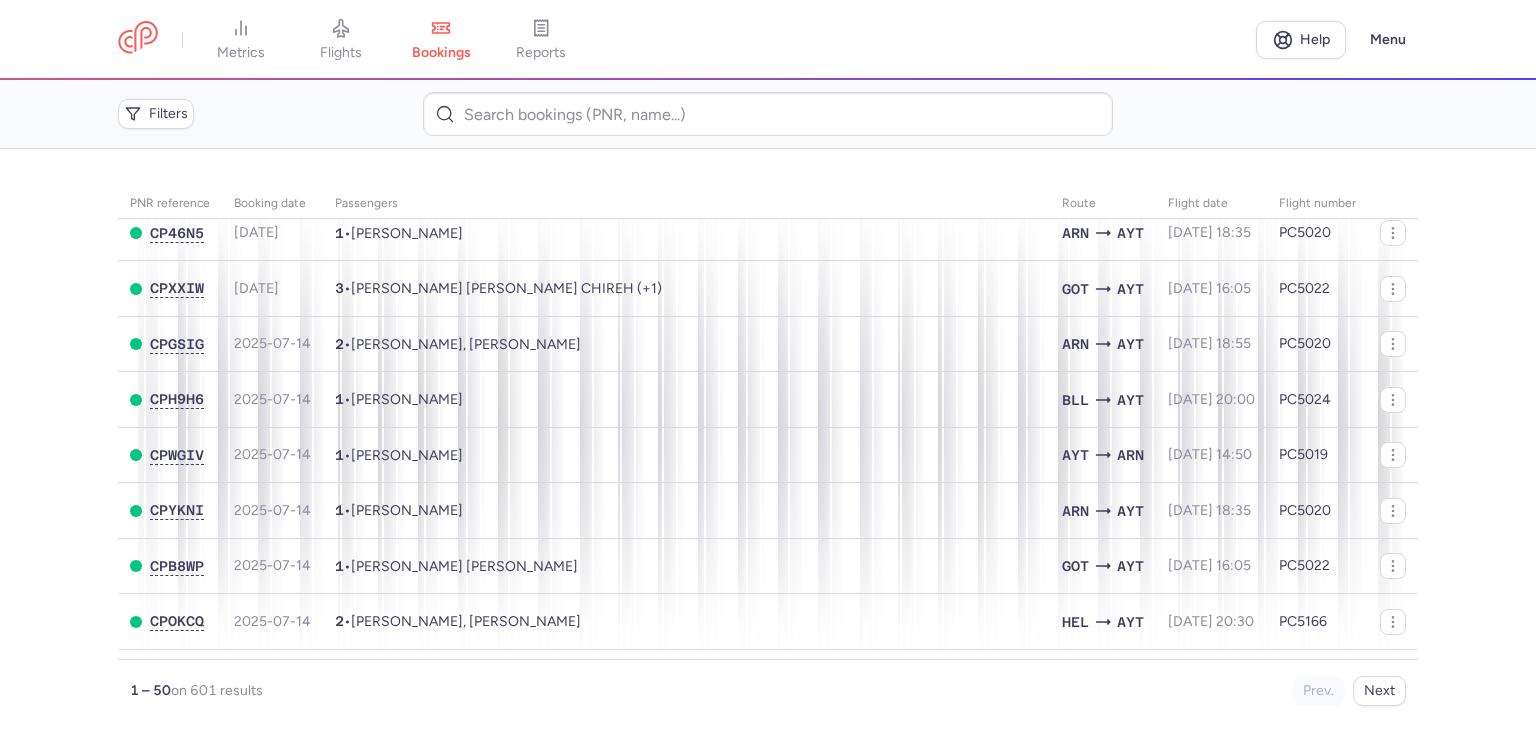 scroll, scrollTop: 2373, scrollLeft: 0, axis: vertical 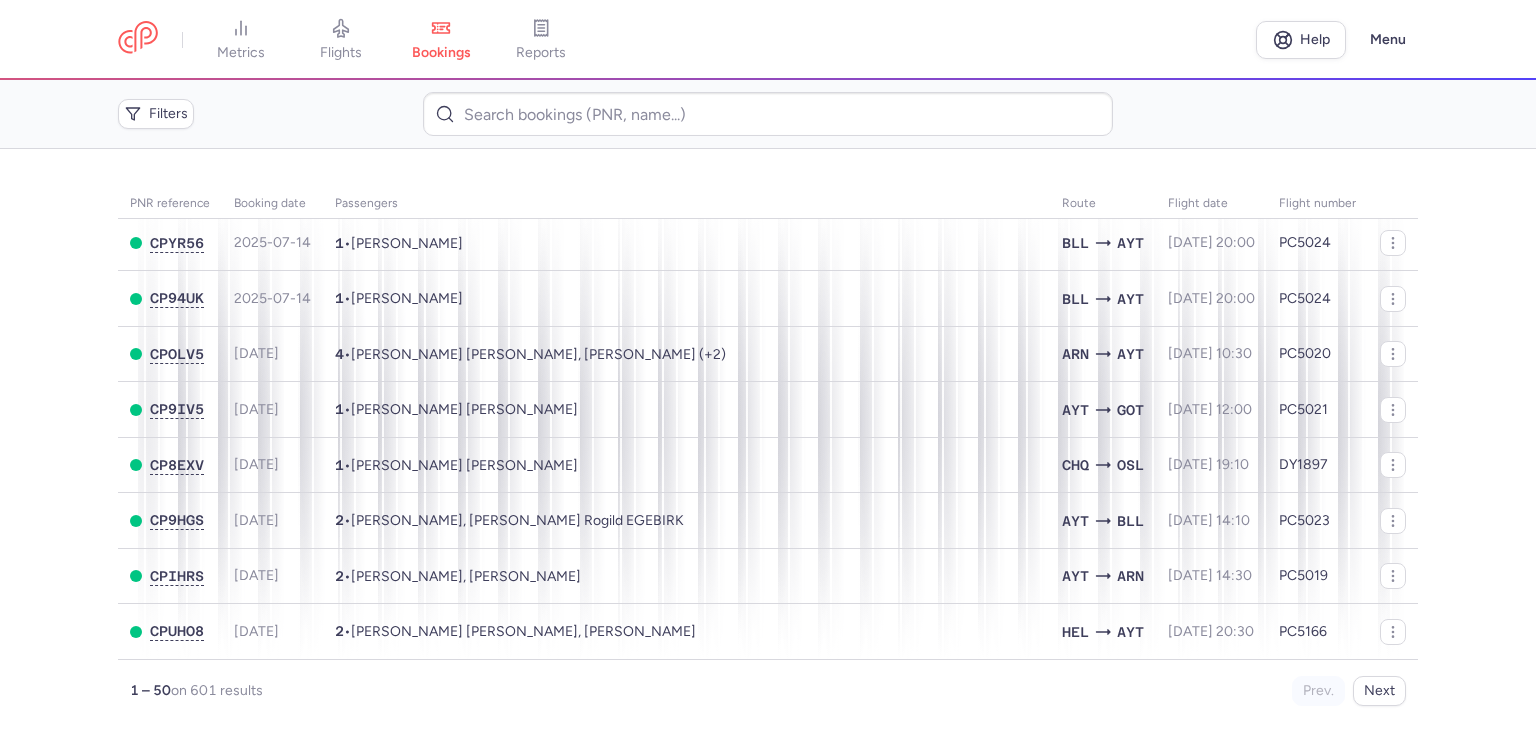 drag, startPoint x: 342, startPoint y: 42, endPoint x: 360, endPoint y: 57, distance: 23.43075 